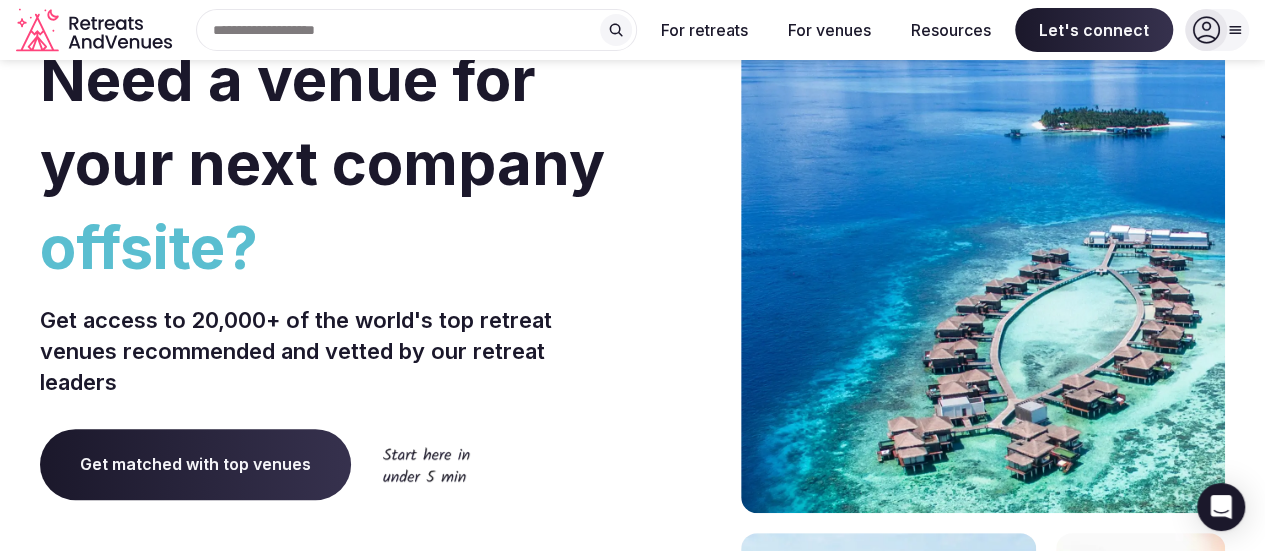 scroll, scrollTop: 0, scrollLeft: 0, axis: both 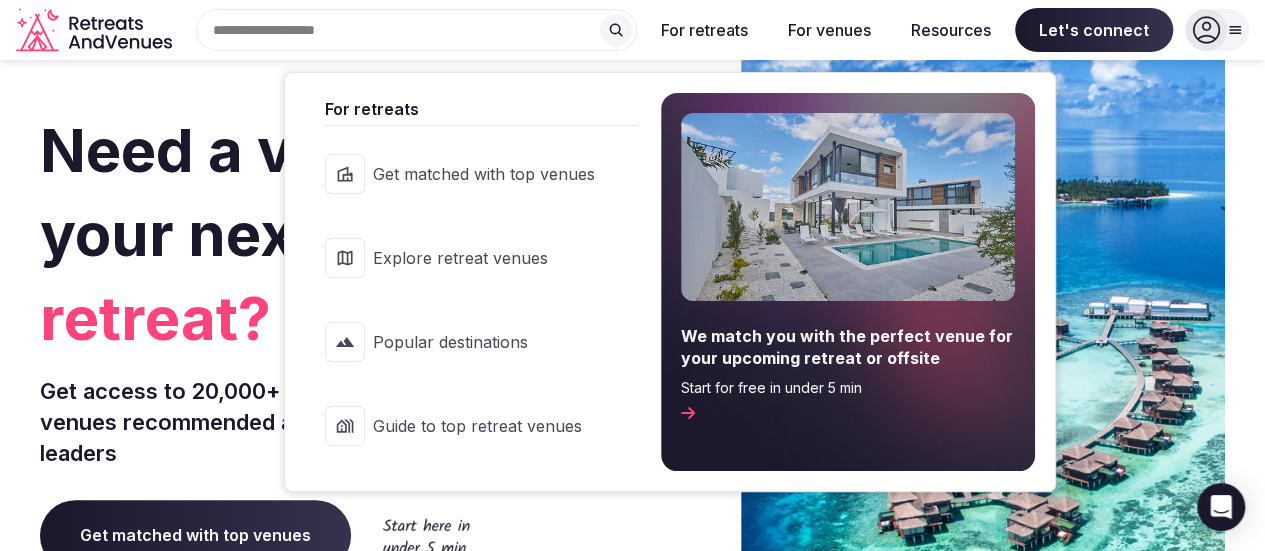 click on "For retreats" at bounding box center (704, 30) 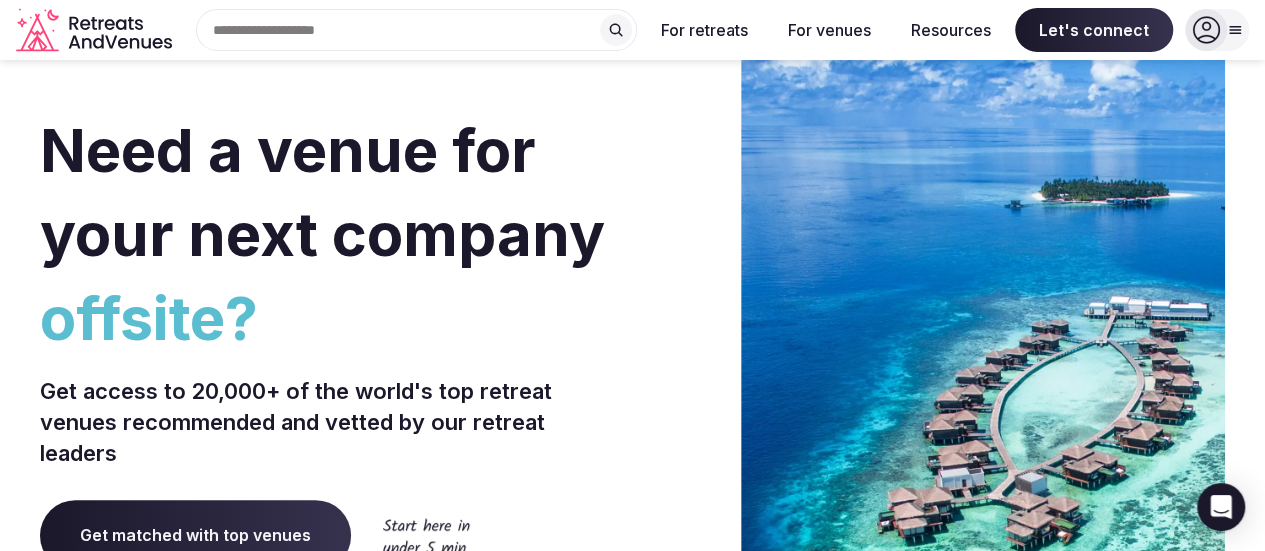 click at bounding box center [416, 30] 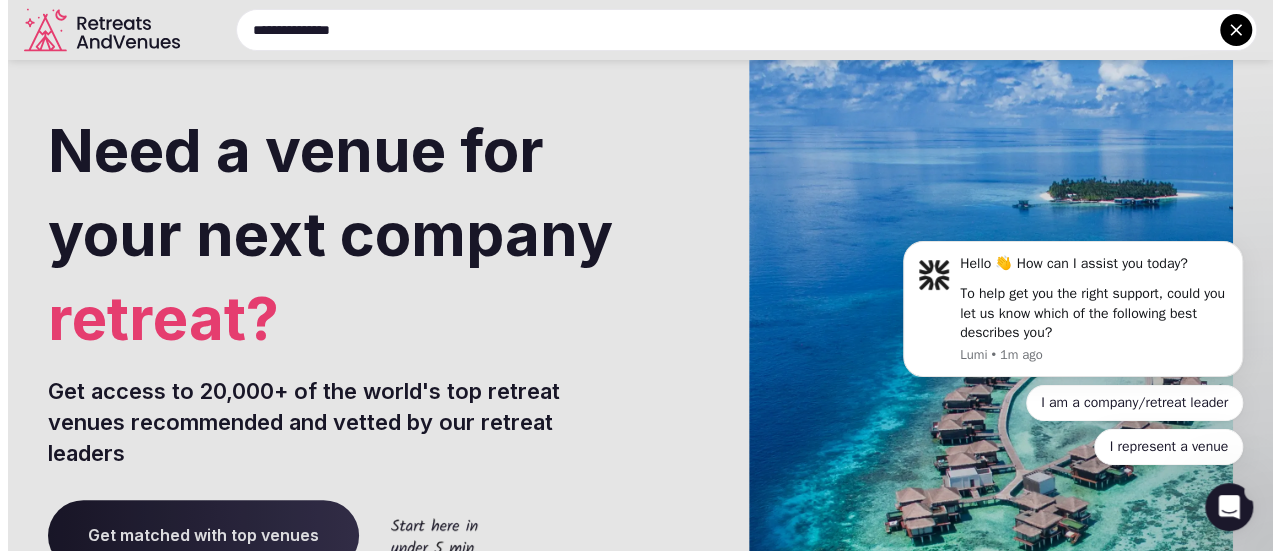 scroll, scrollTop: 0, scrollLeft: 0, axis: both 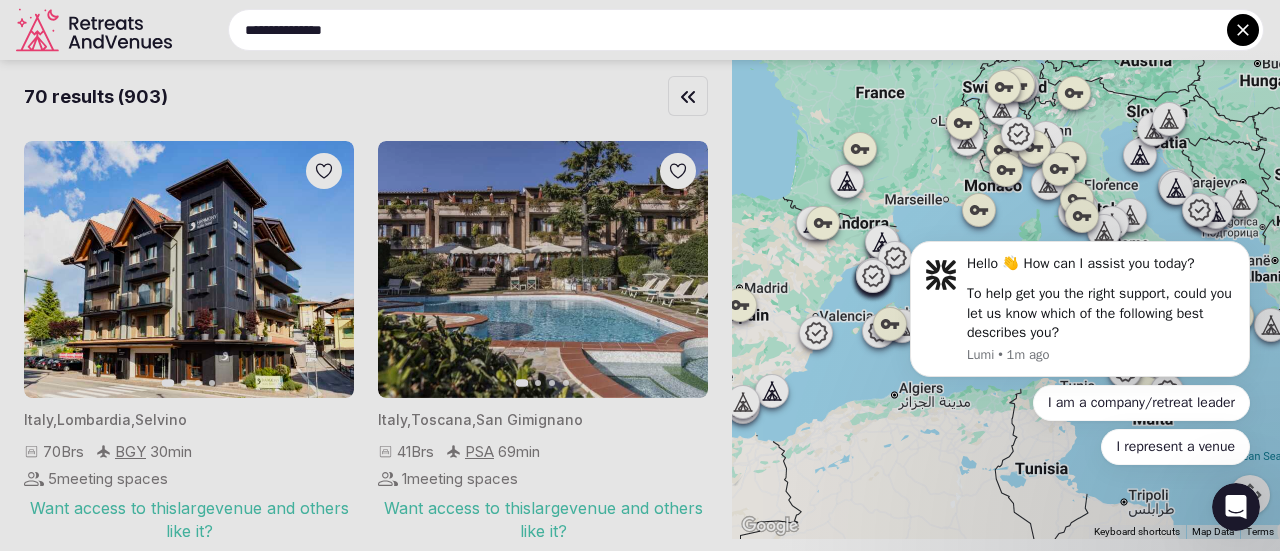 click on "**********" at bounding box center [746, 30] 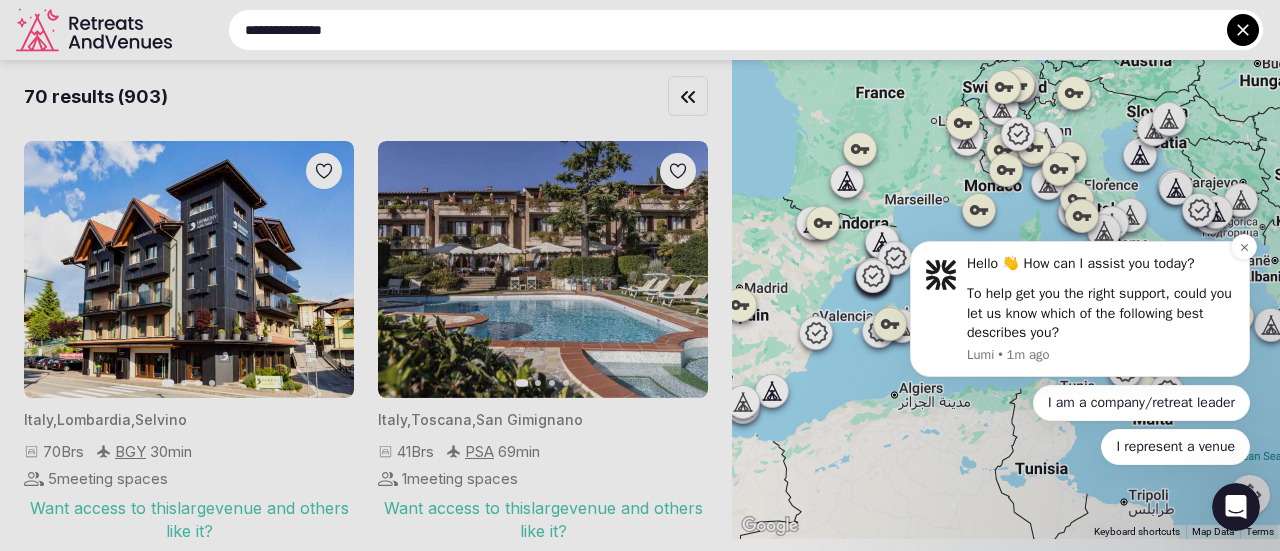 drag, startPoint x: 1718, startPoint y: 431, endPoint x: 997, endPoint y: 274, distance: 737.8956 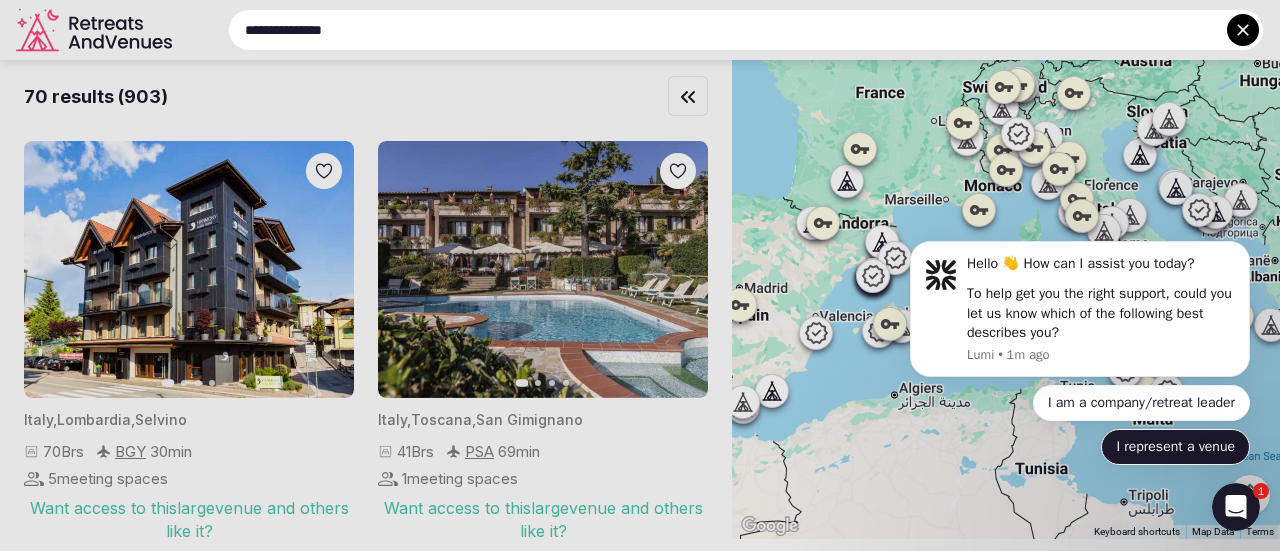 click on "I represent a venue" at bounding box center [1175, 447] 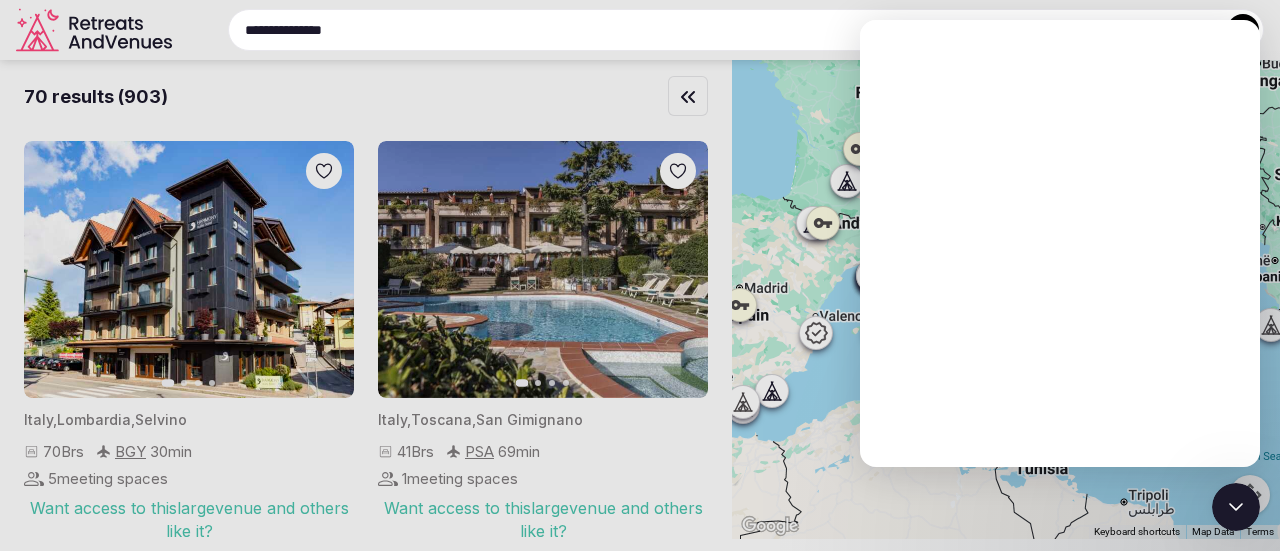 scroll, scrollTop: 0, scrollLeft: 0, axis: both 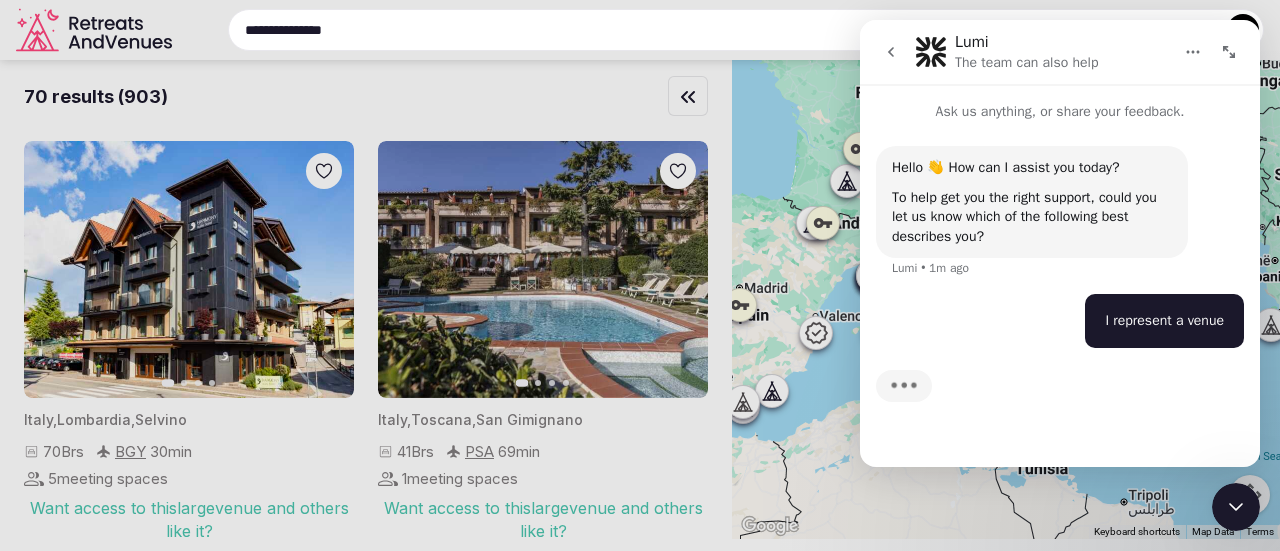 click 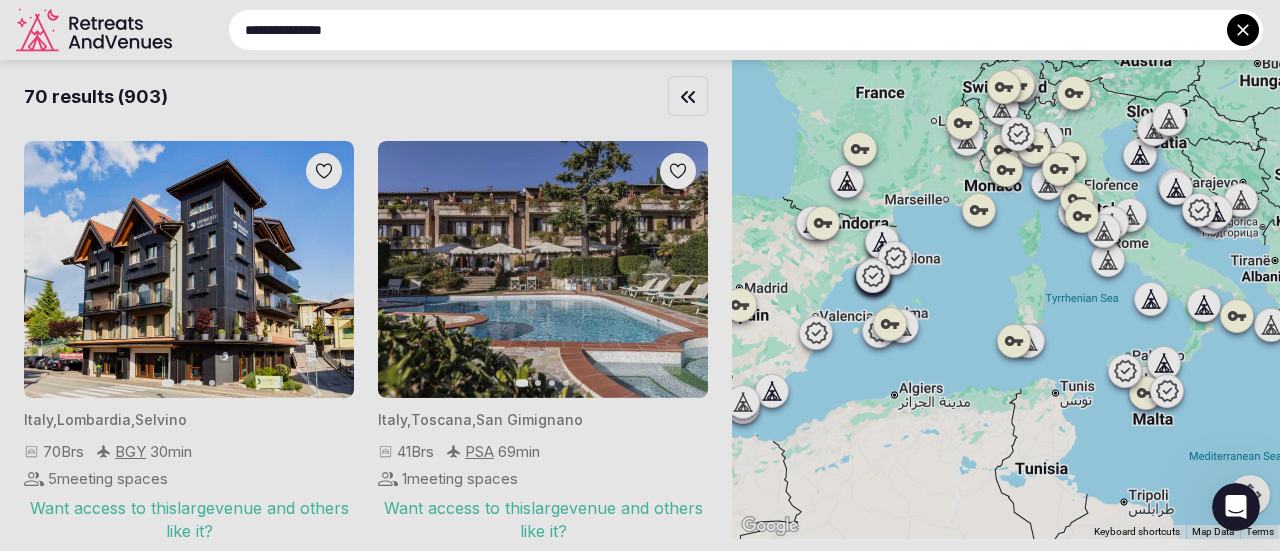scroll, scrollTop: 0, scrollLeft: 0, axis: both 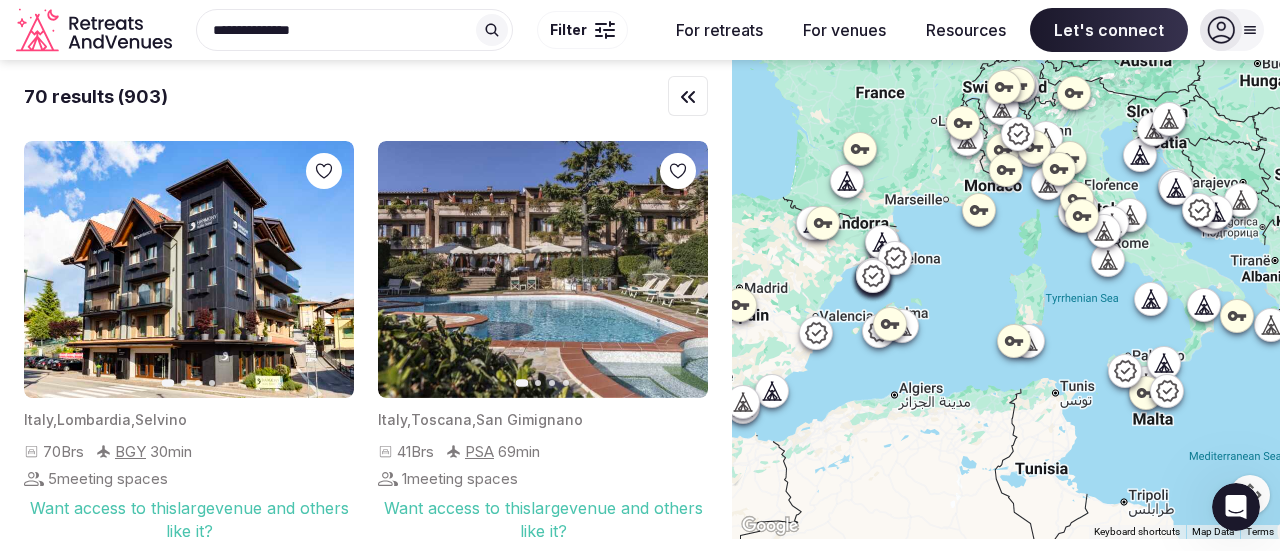click on "**********" at bounding box center [416, 30] 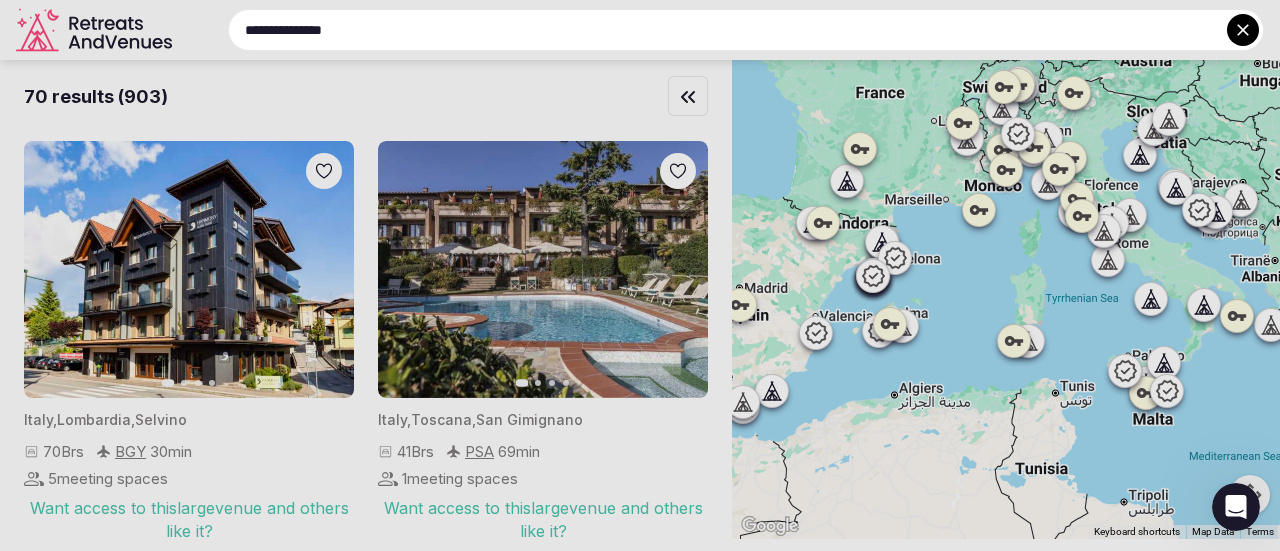 drag, startPoint x: 796, startPoint y: 261, endPoint x: 921, endPoint y: 273, distance: 125.57468 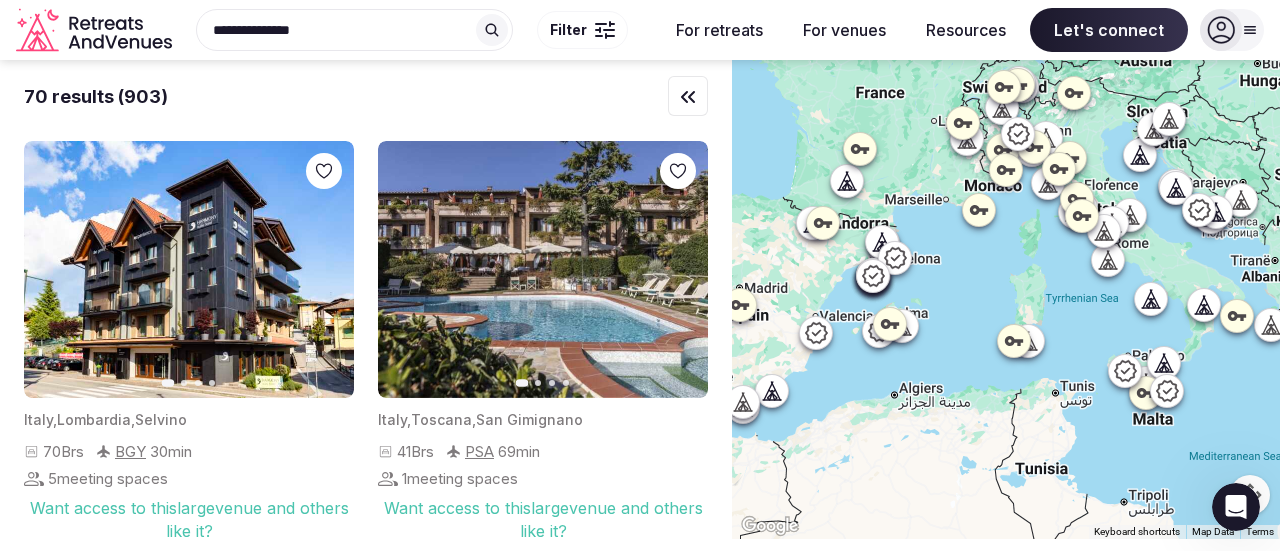 click on "**********" at bounding box center (416, 30) 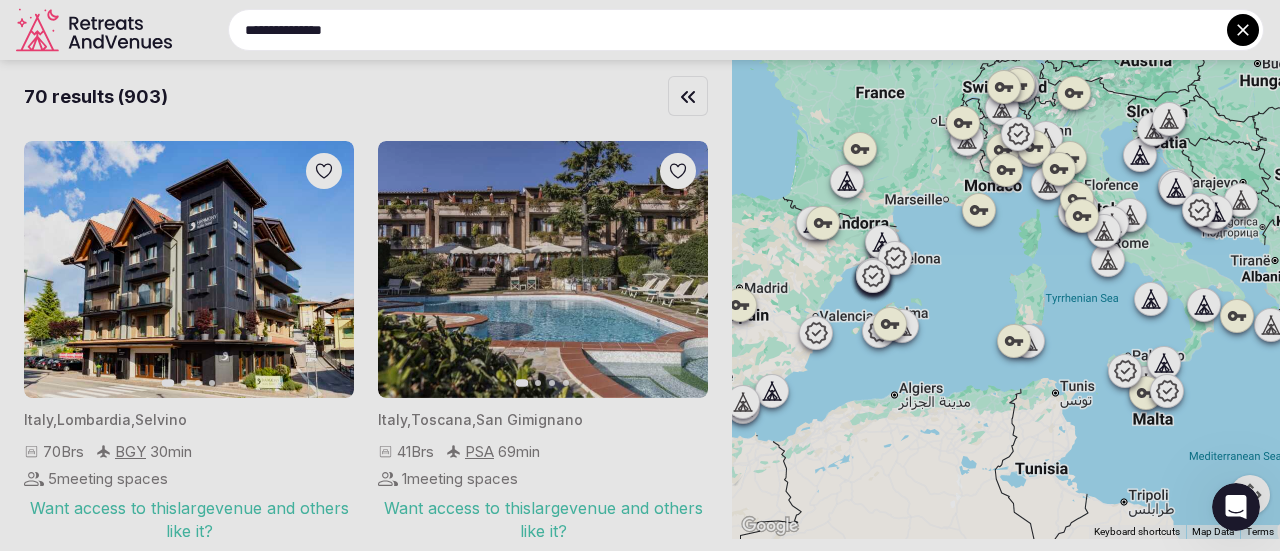 drag, startPoint x: 410, startPoint y: 30, endPoint x: 196, endPoint y: 33, distance: 214.02103 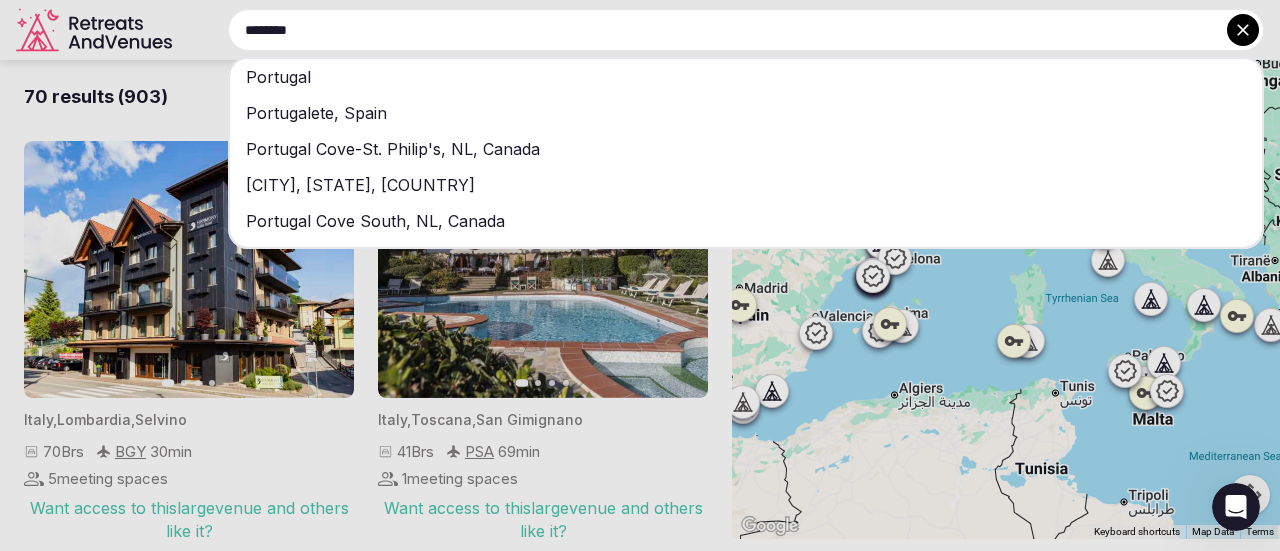 type on "********" 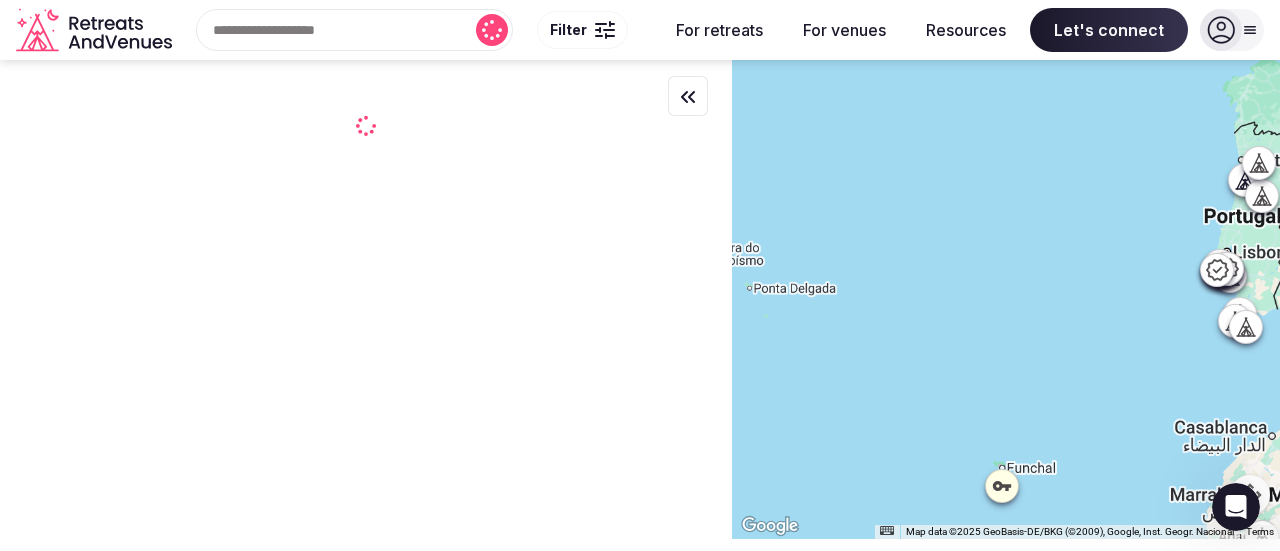 scroll, scrollTop: 0, scrollLeft: 0, axis: both 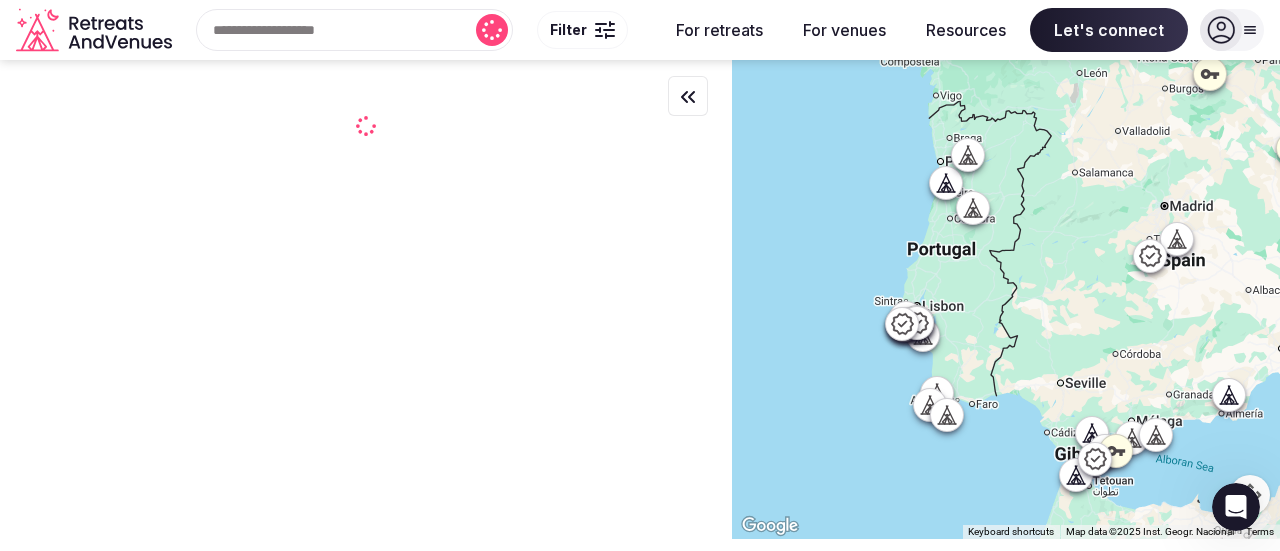 drag, startPoint x: 1020, startPoint y: 329, endPoint x: 784, endPoint y: 362, distance: 238.29604 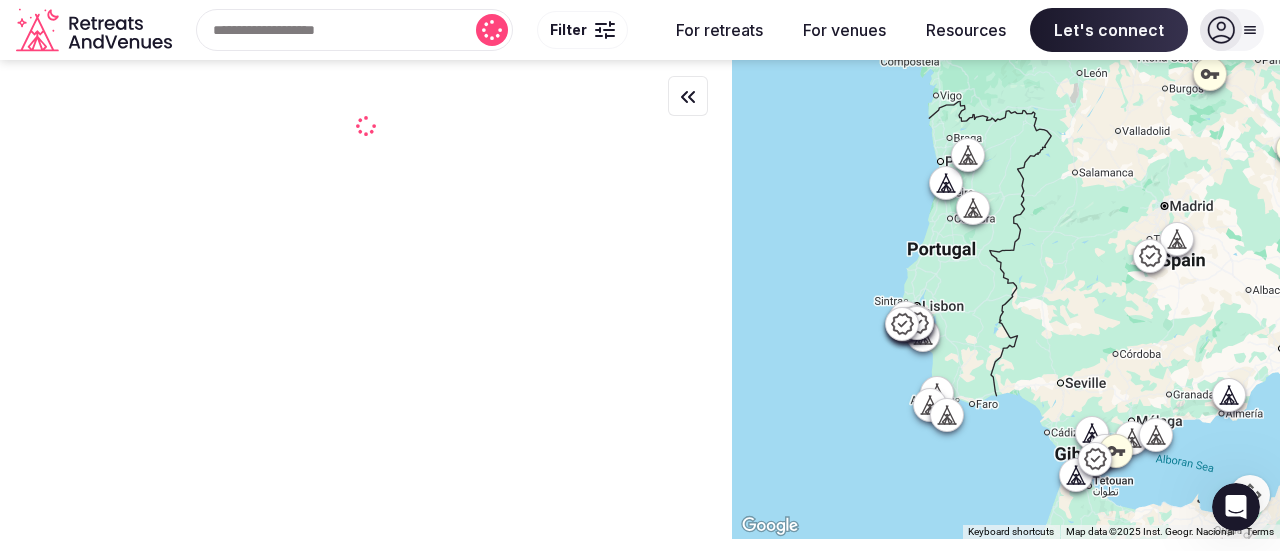 click at bounding box center [1006, 299] 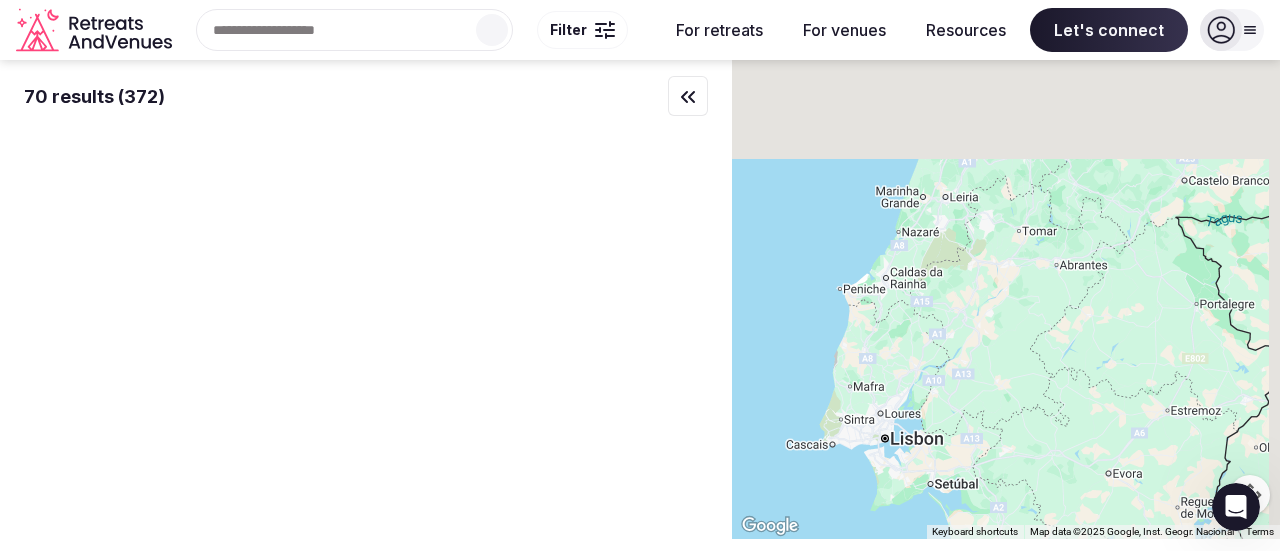 drag, startPoint x: 965, startPoint y: 209, endPoint x: 833, endPoint y: 338, distance: 184.56706 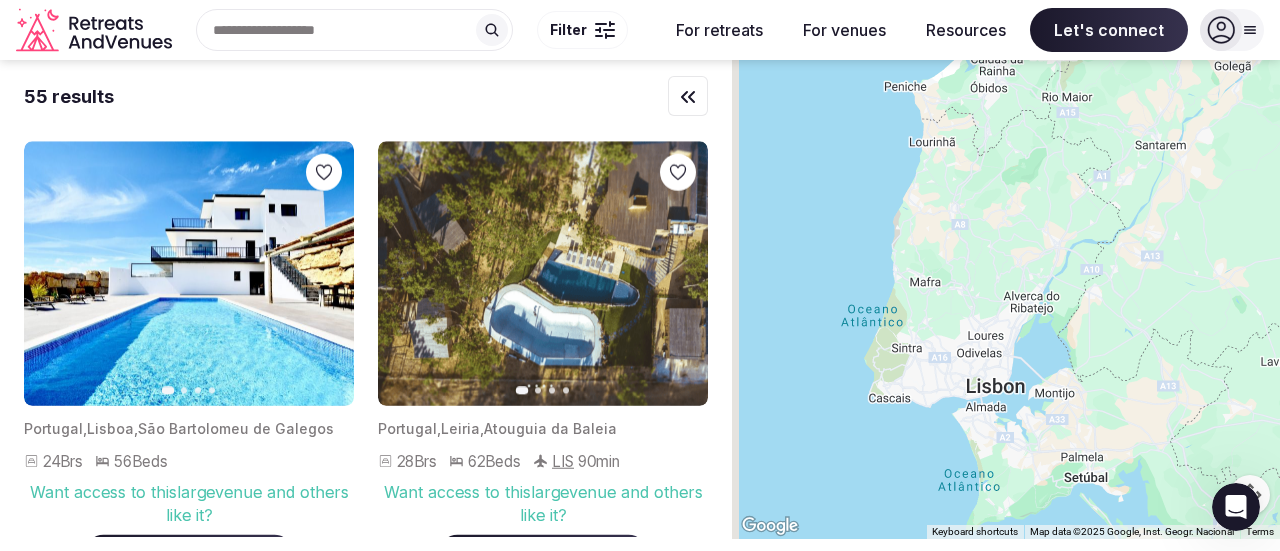 drag, startPoint x: 815, startPoint y: 353, endPoint x: 842, endPoint y: 168, distance: 186.95988 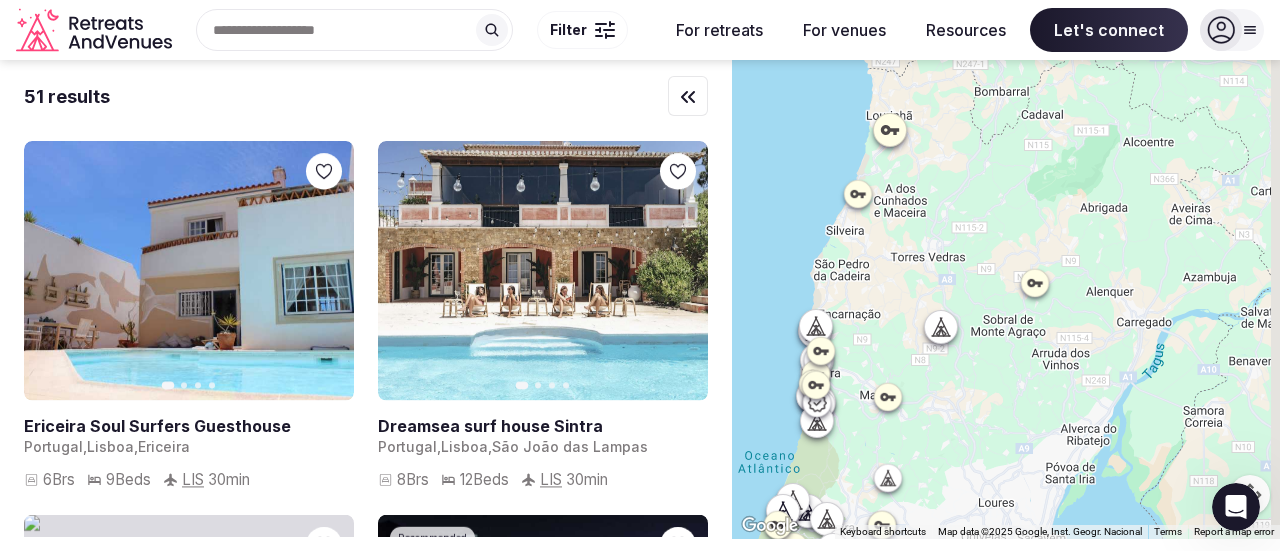 drag, startPoint x: 922, startPoint y: 193, endPoint x: 778, endPoint y: 246, distance: 153.4438 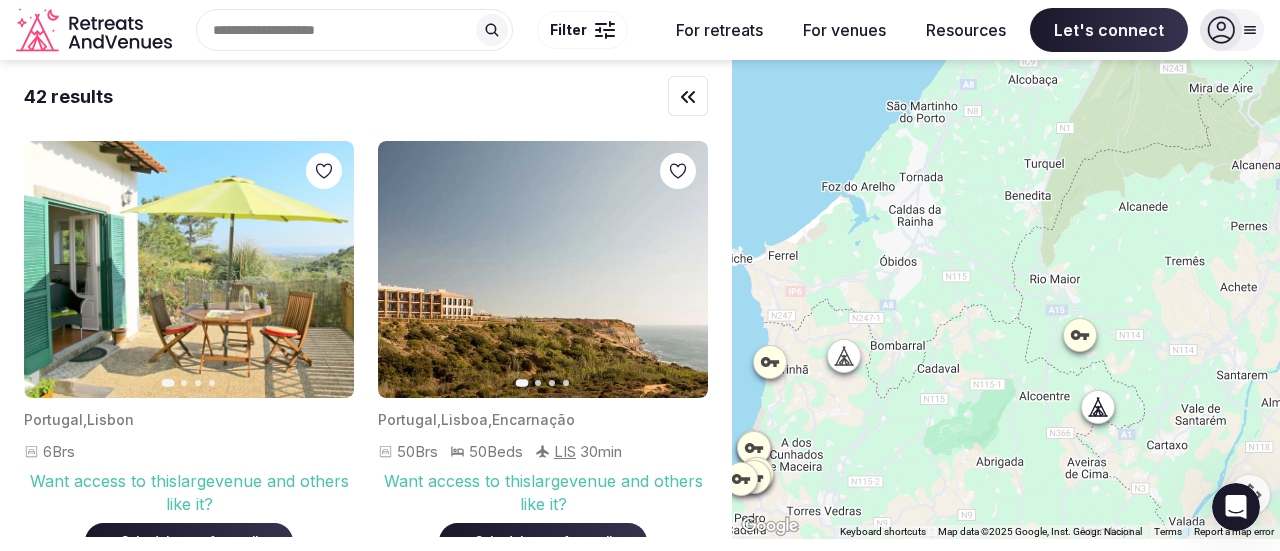 drag, startPoint x: 1037, startPoint y: 158, endPoint x: 932, endPoint y: 415, distance: 277.62204 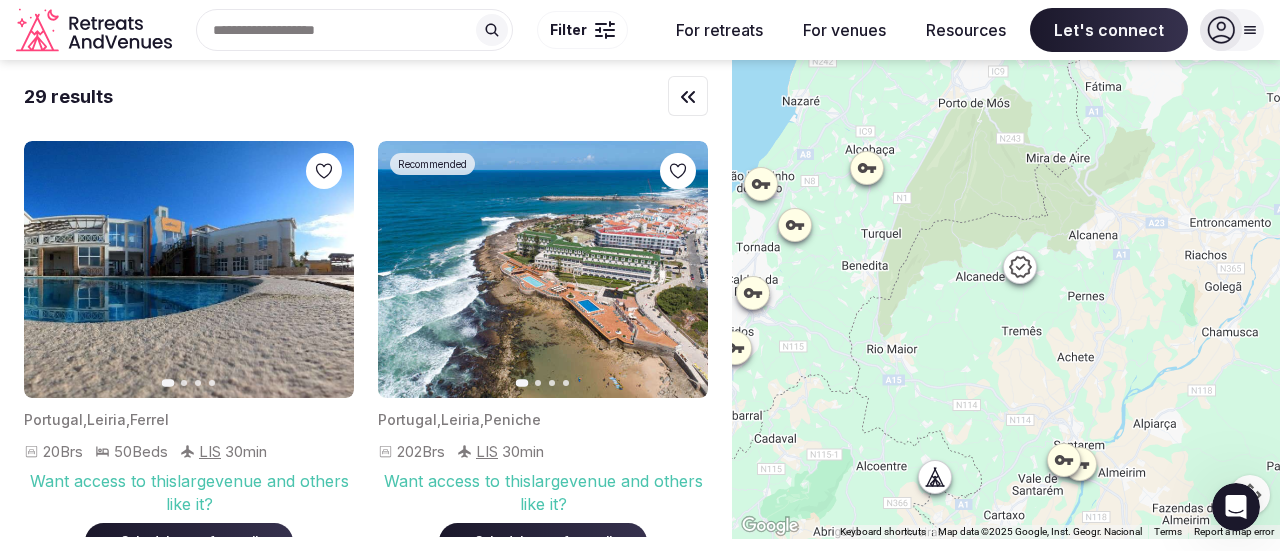 drag, startPoint x: 1204, startPoint y: 177, endPoint x: 1039, endPoint y: 255, distance: 182.50754 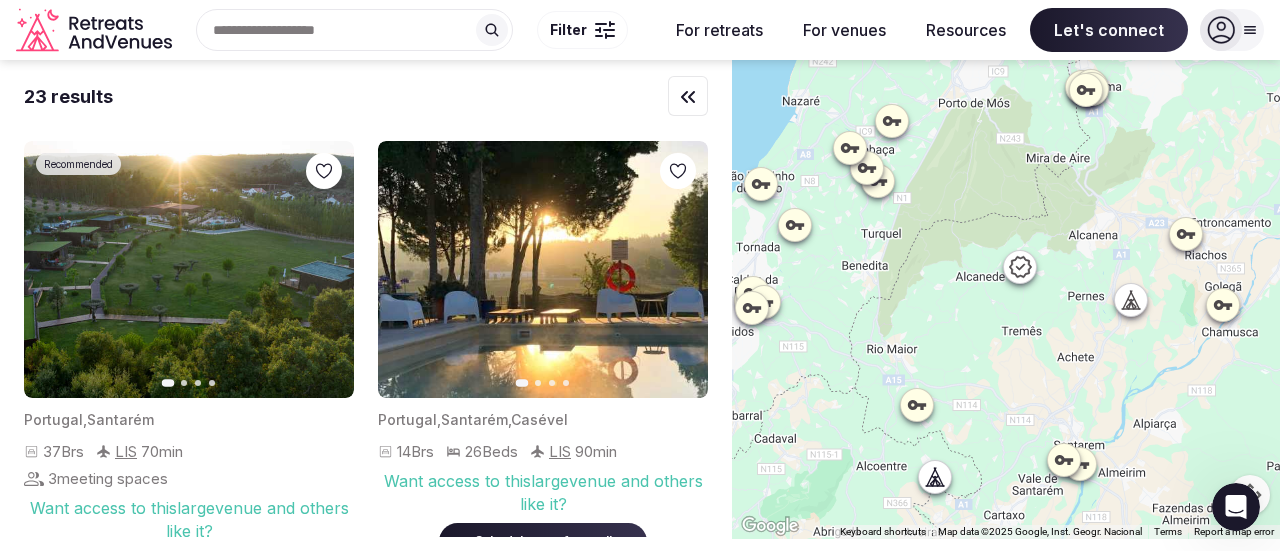 click 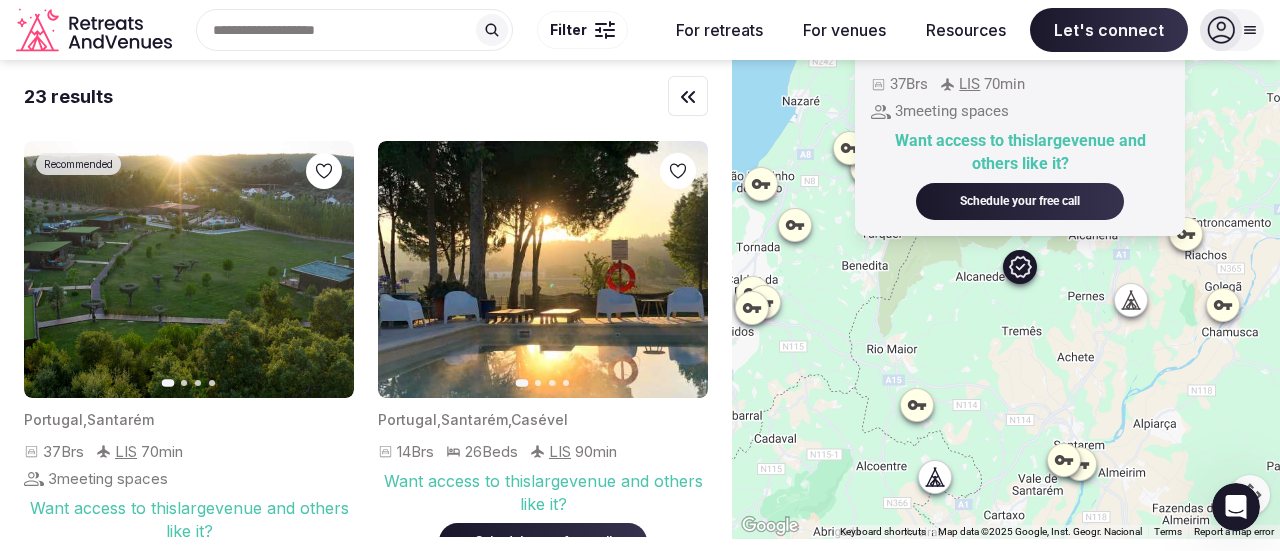 click on "23 results" at bounding box center [366, 96] 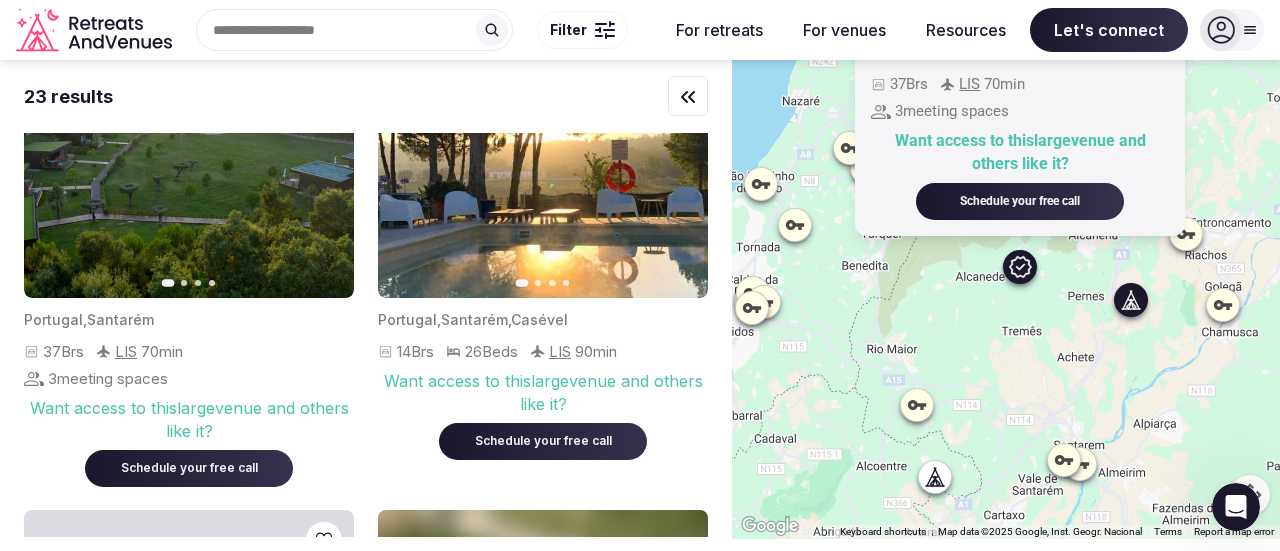 scroll, scrollTop: 0, scrollLeft: 0, axis: both 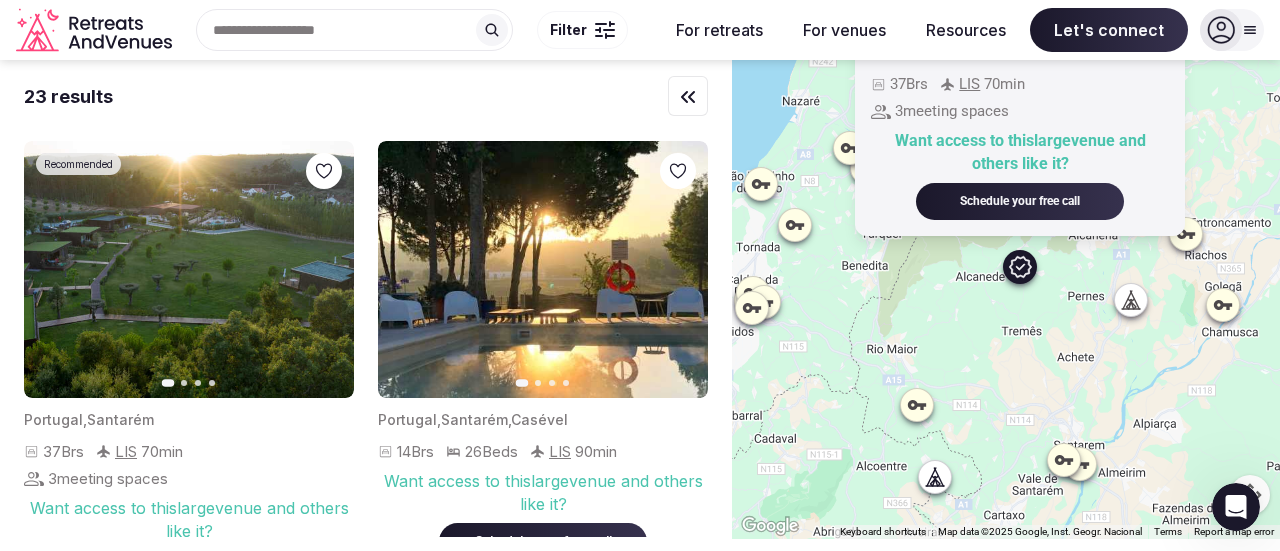 click at bounding box center [189, 269] 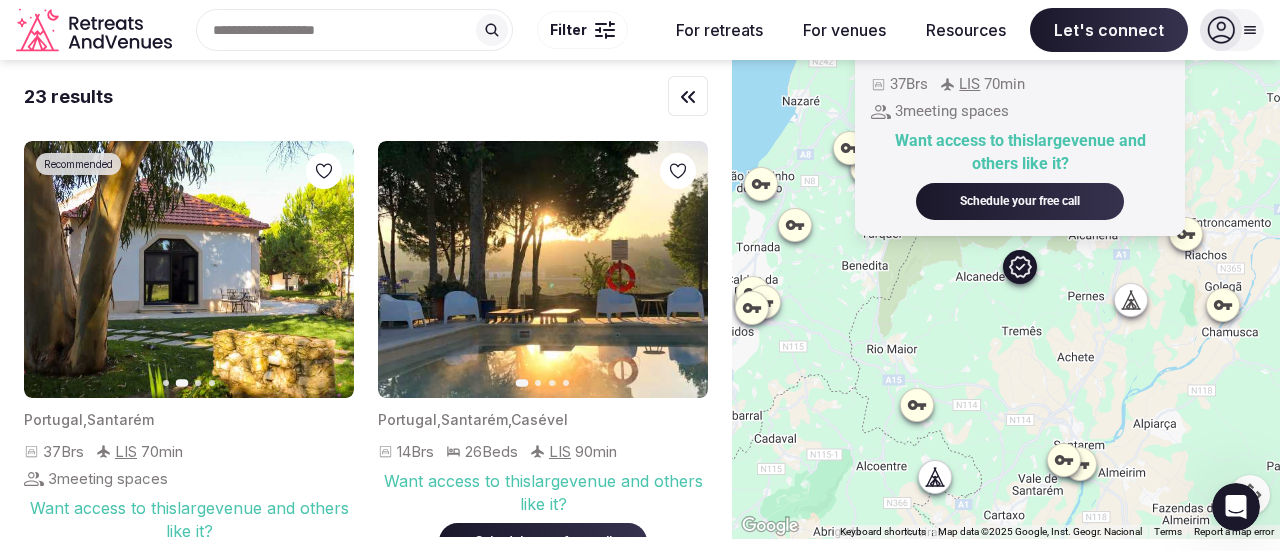 click 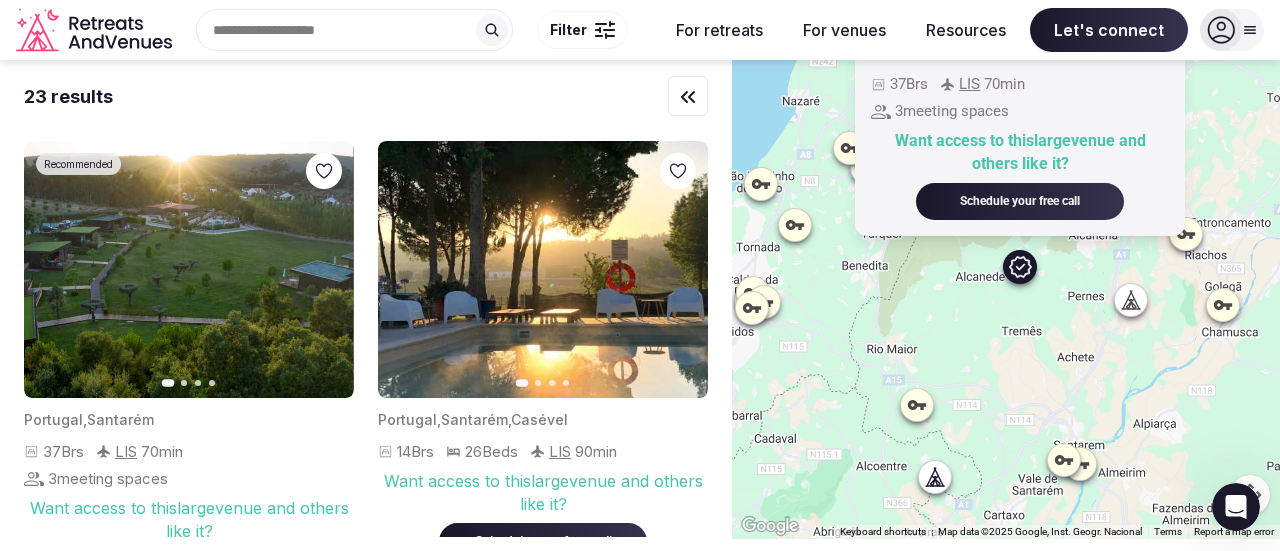 click at bounding box center (189, 269) 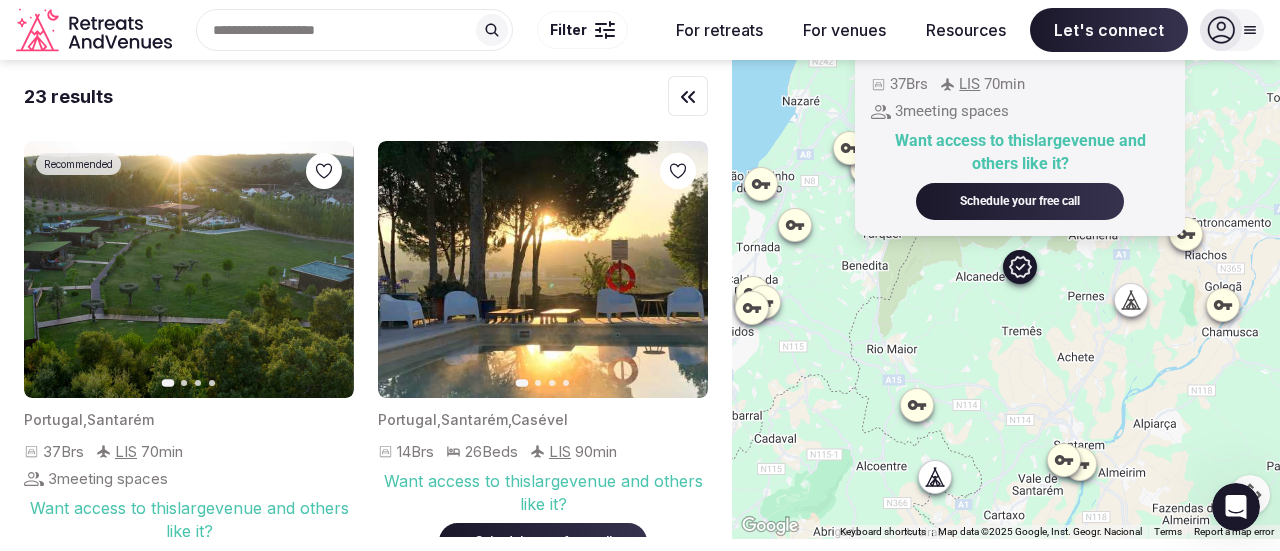 click at bounding box center [189, 269] 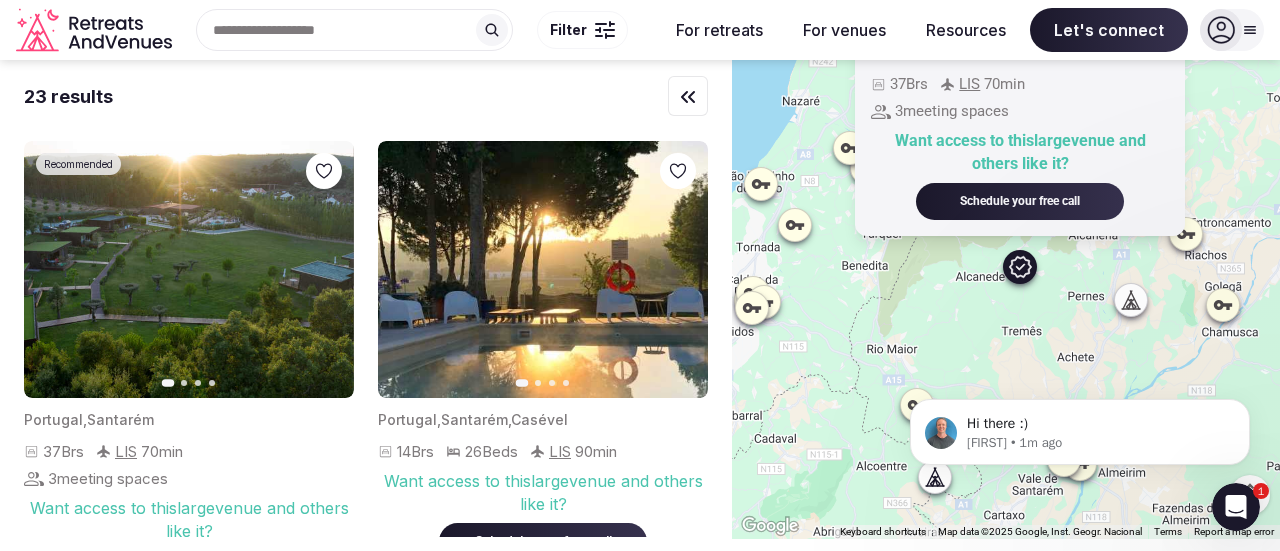 scroll, scrollTop: 0, scrollLeft: 0, axis: both 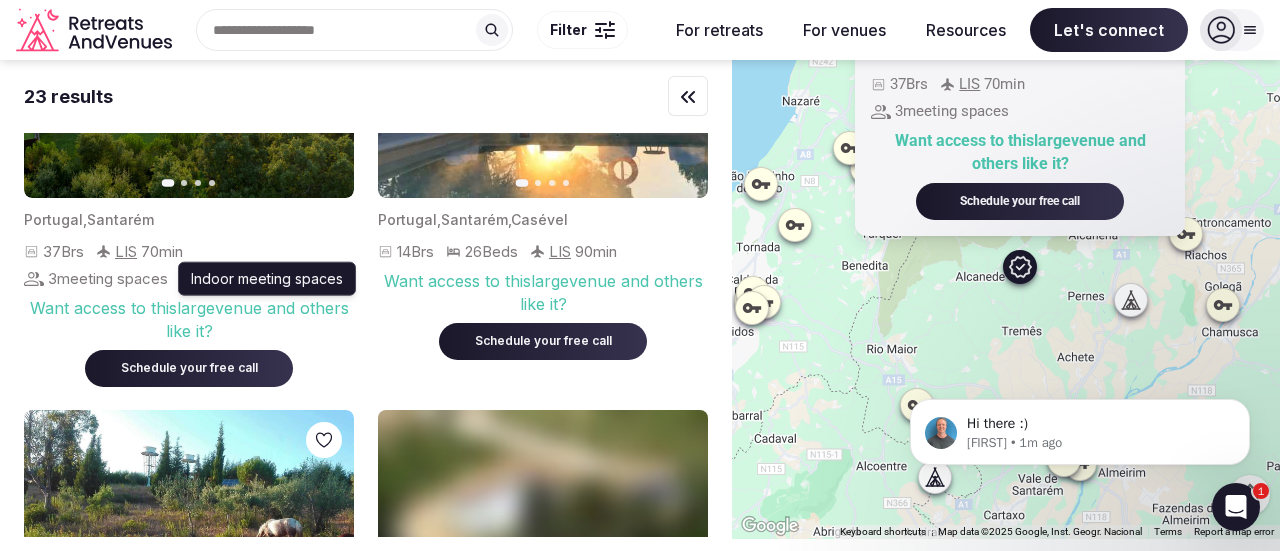 click on "3  meeting spaces" at bounding box center [108, 278] 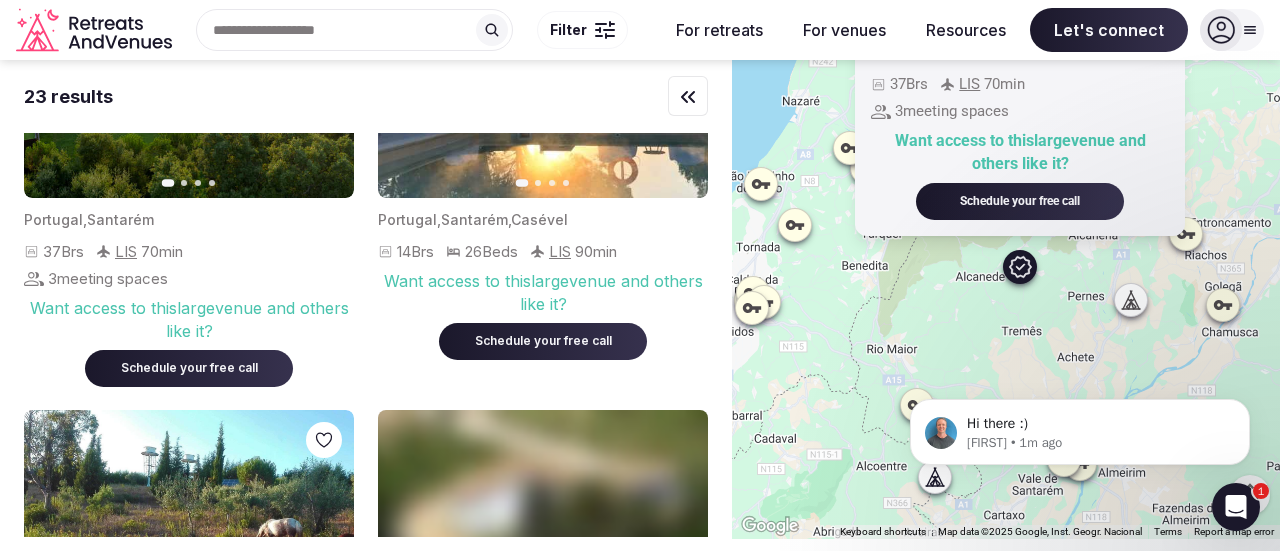 click at bounding box center [189, 69] 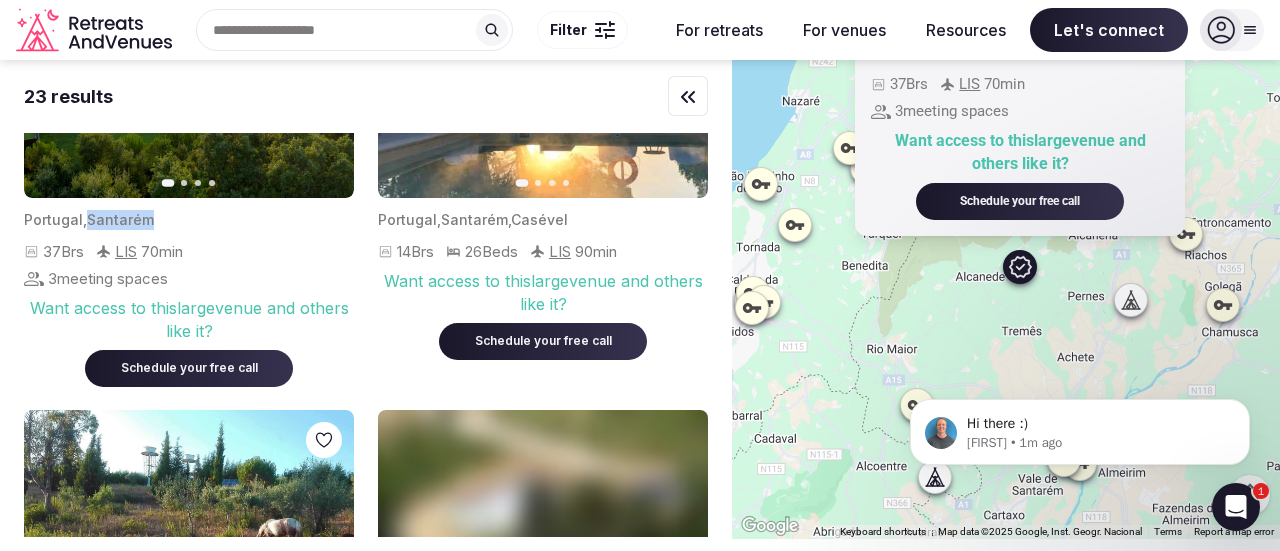 click on "Santarém" at bounding box center [120, 219] 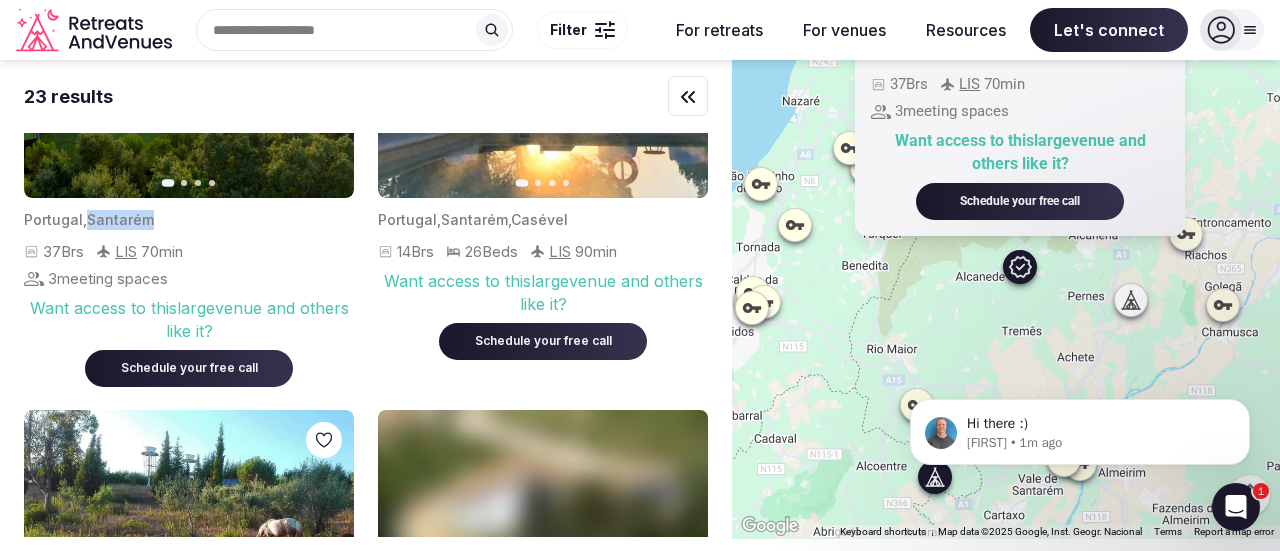 scroll, scrollTop: 0, scrollLeft: 0, axis: both 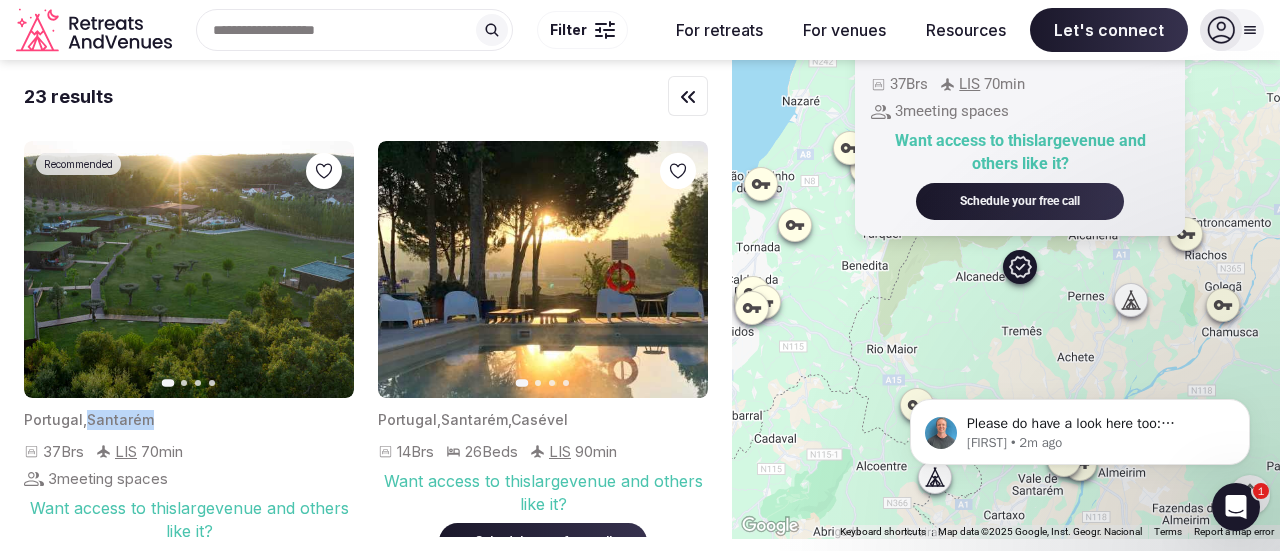 click 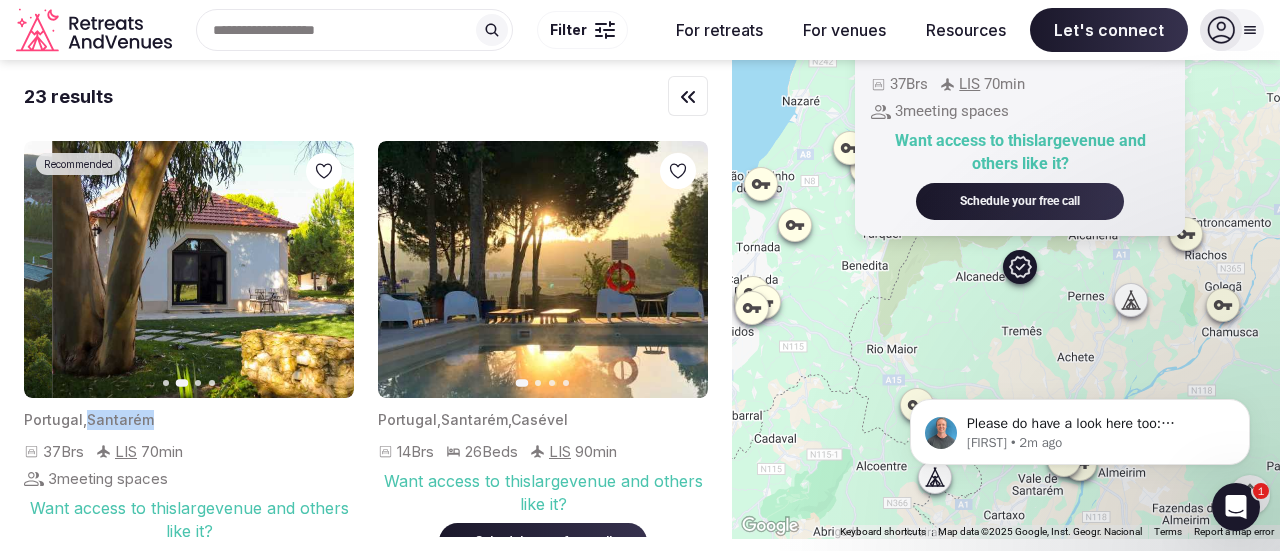 click 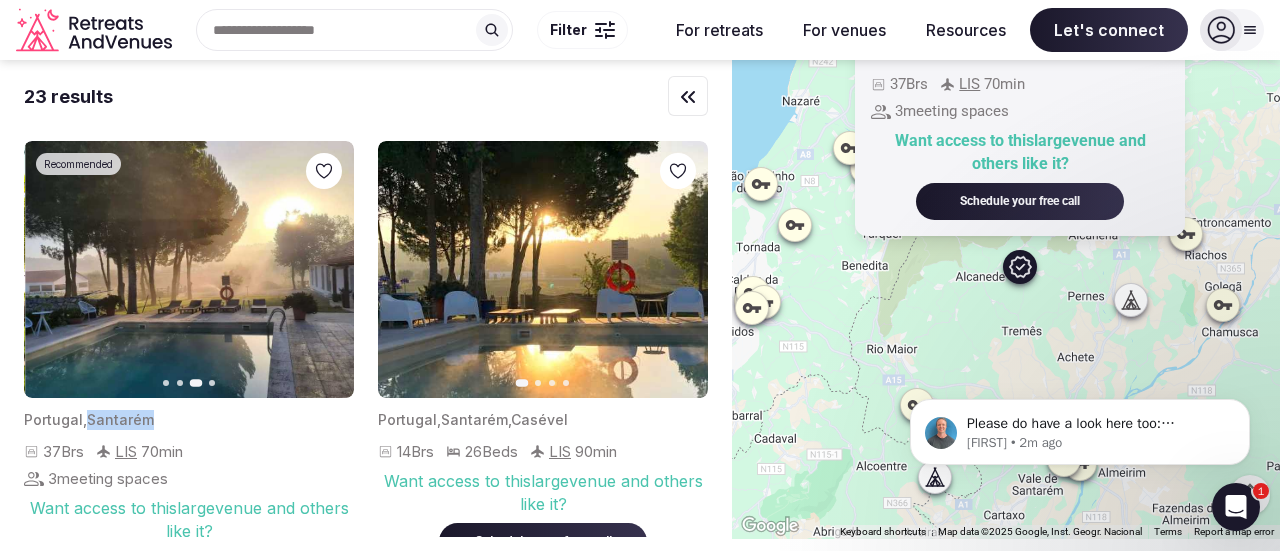 click 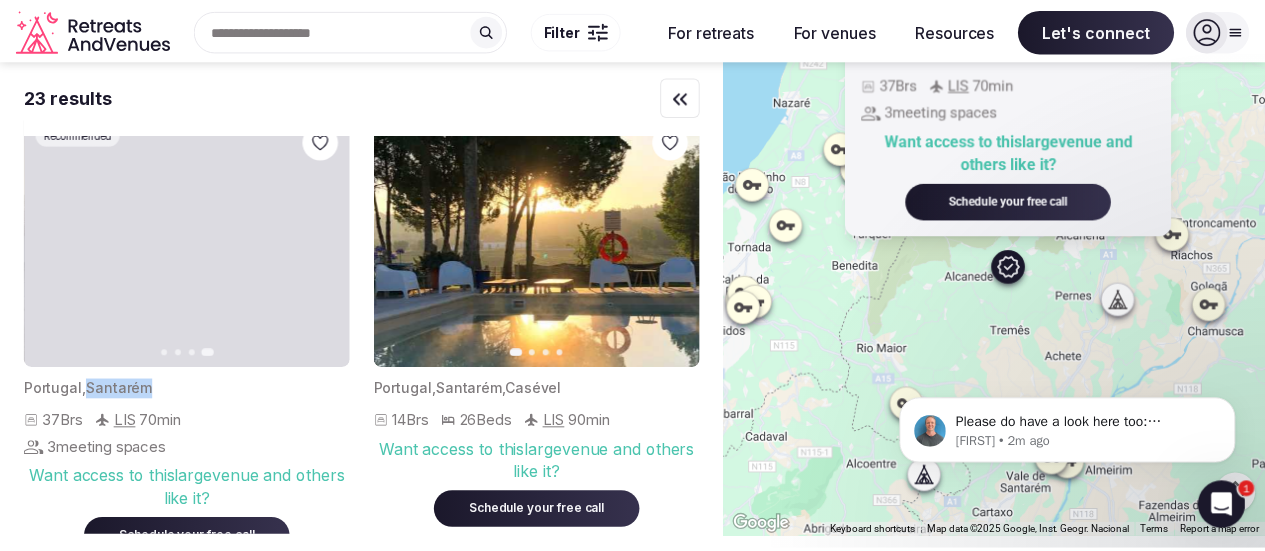 scroll, scrollTop: 0, scrollLeft: 0, axis: both 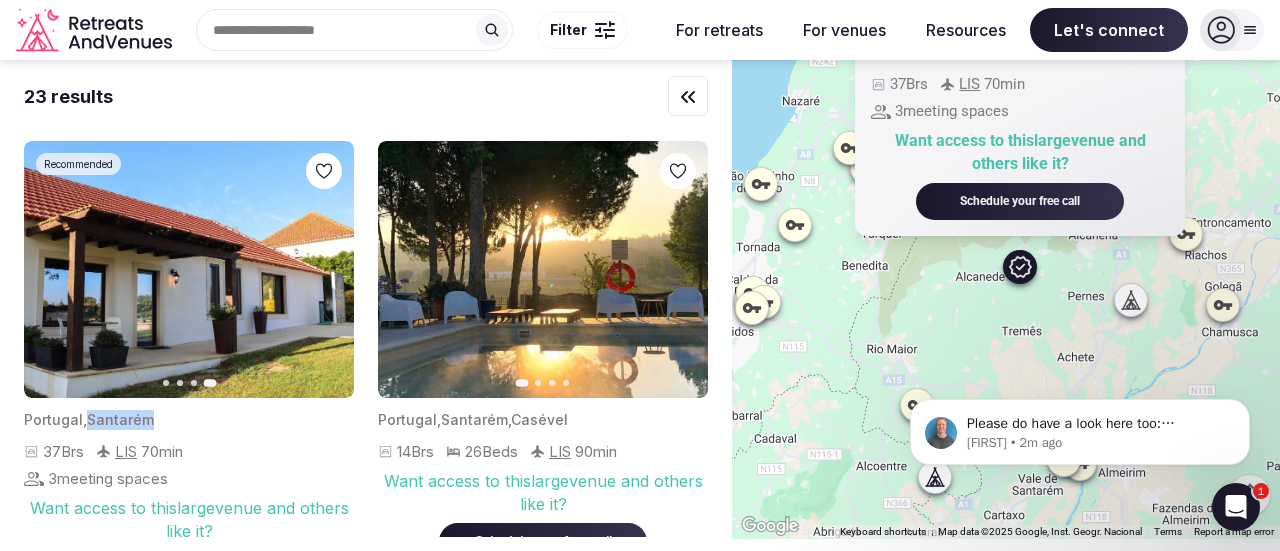 click 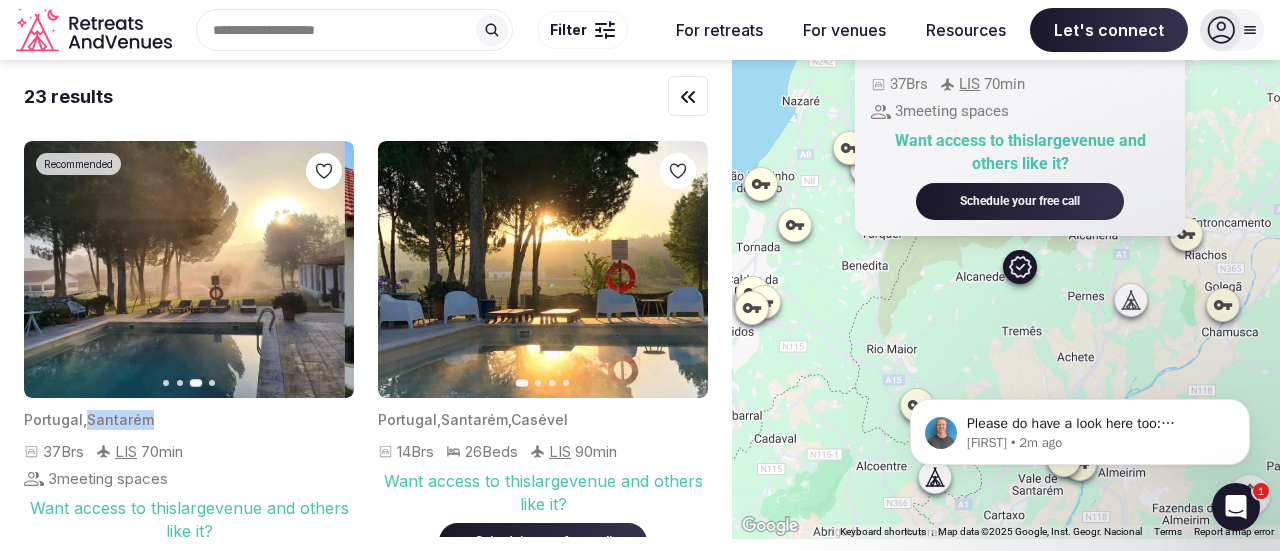 click 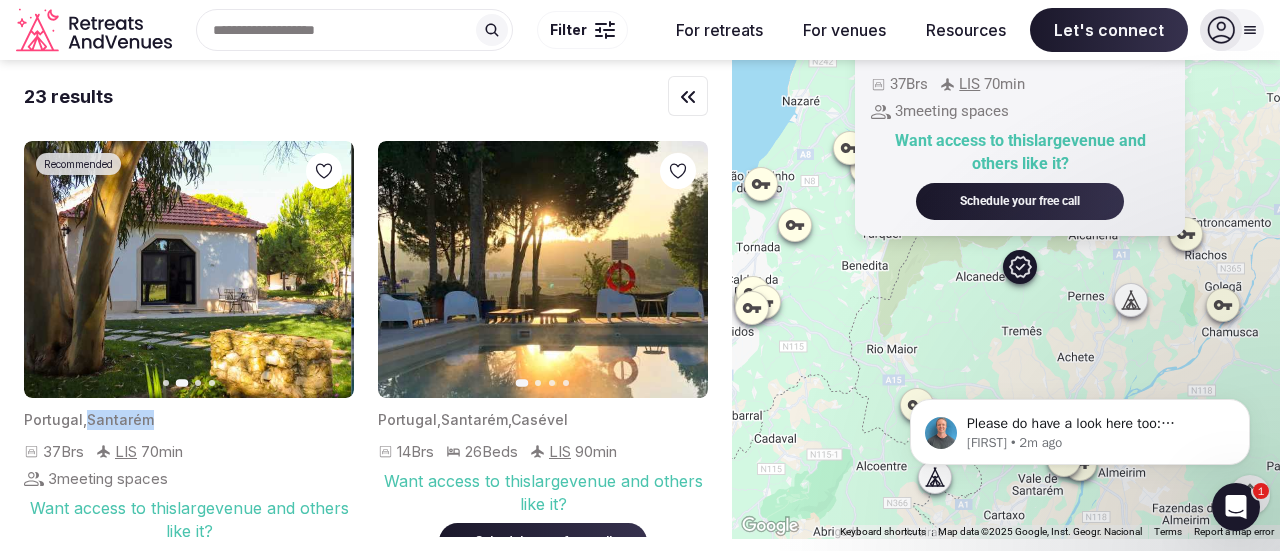 click 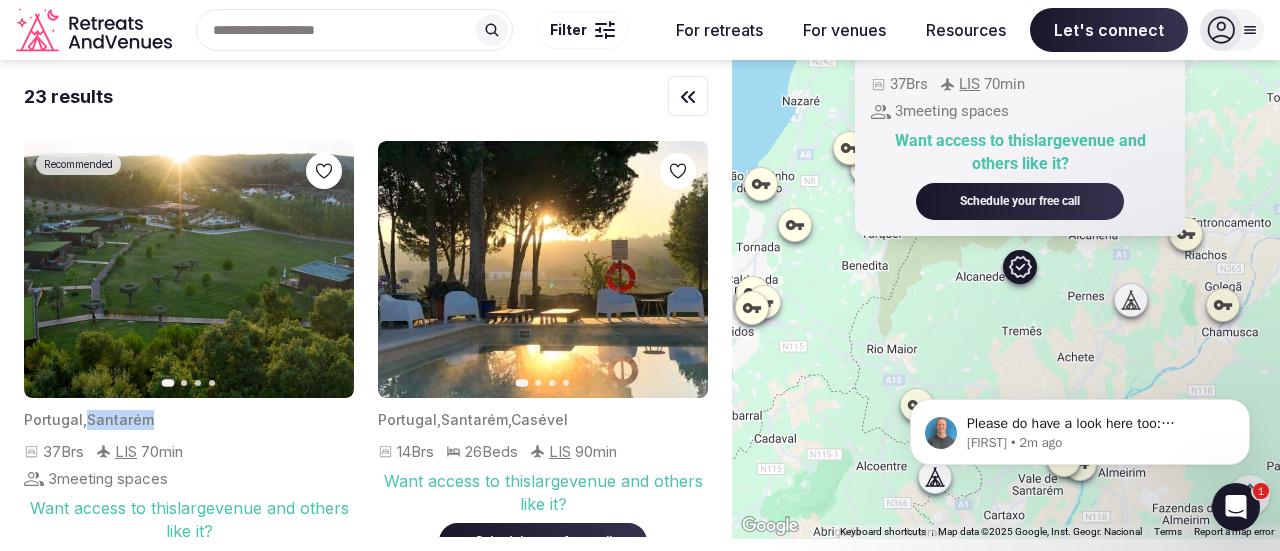click at bounding box center [189, 269] 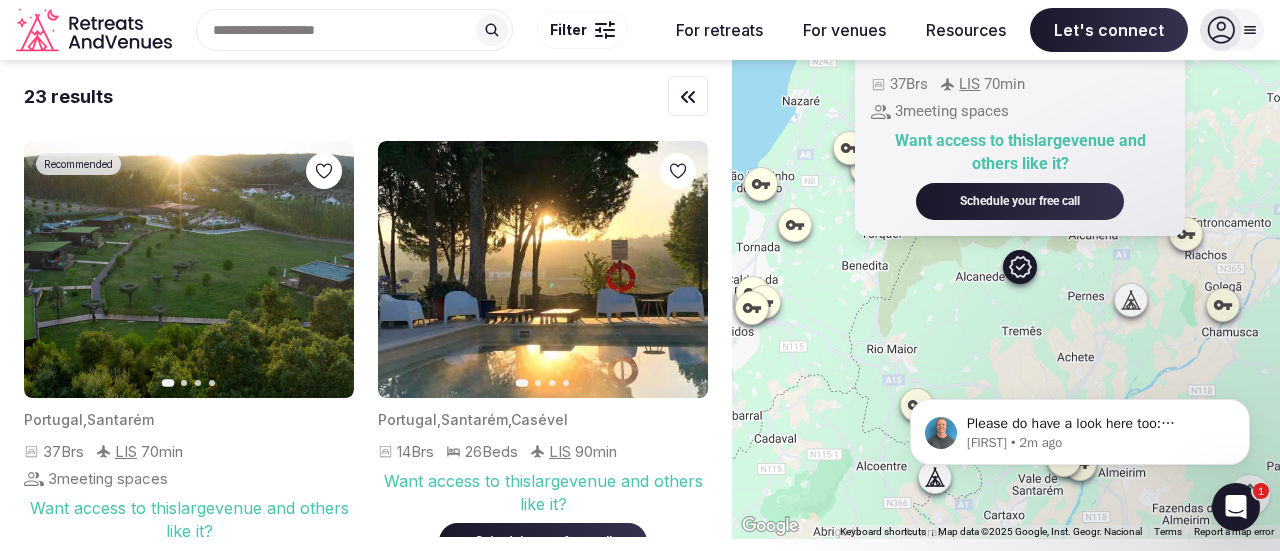 click at bounding box center (1250, 30) 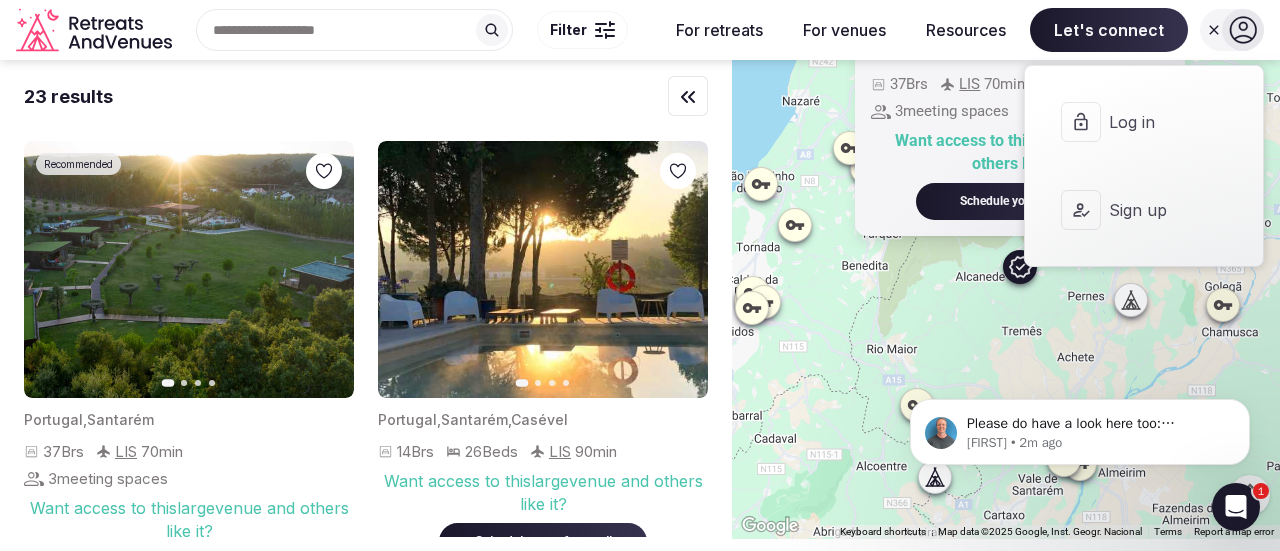click on "Log in" at bounding box center [1157, 122] 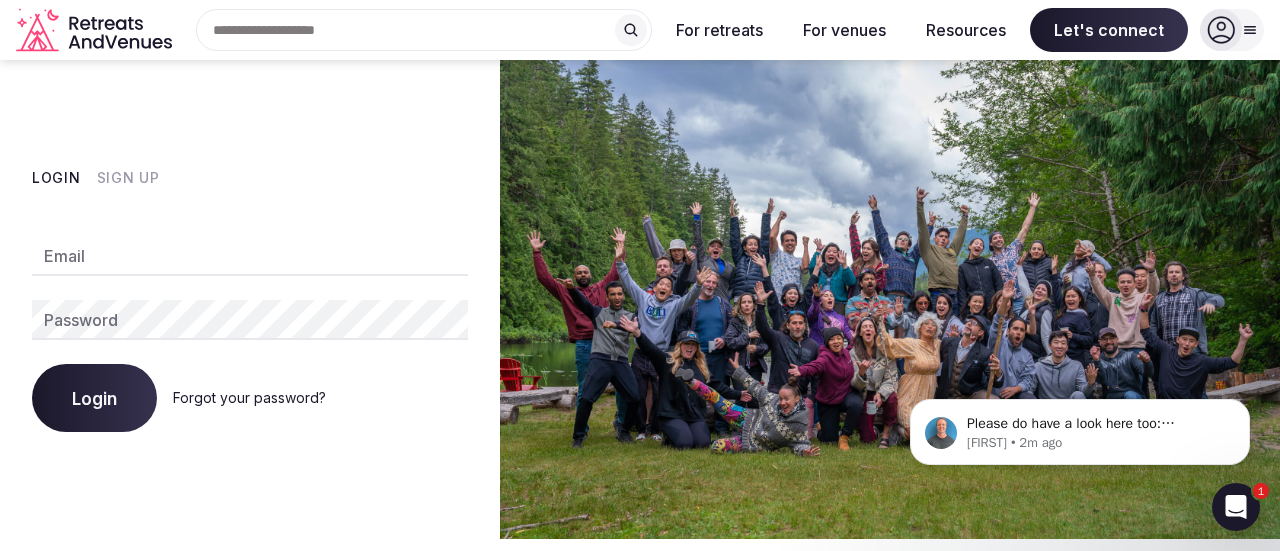 type on "**********" 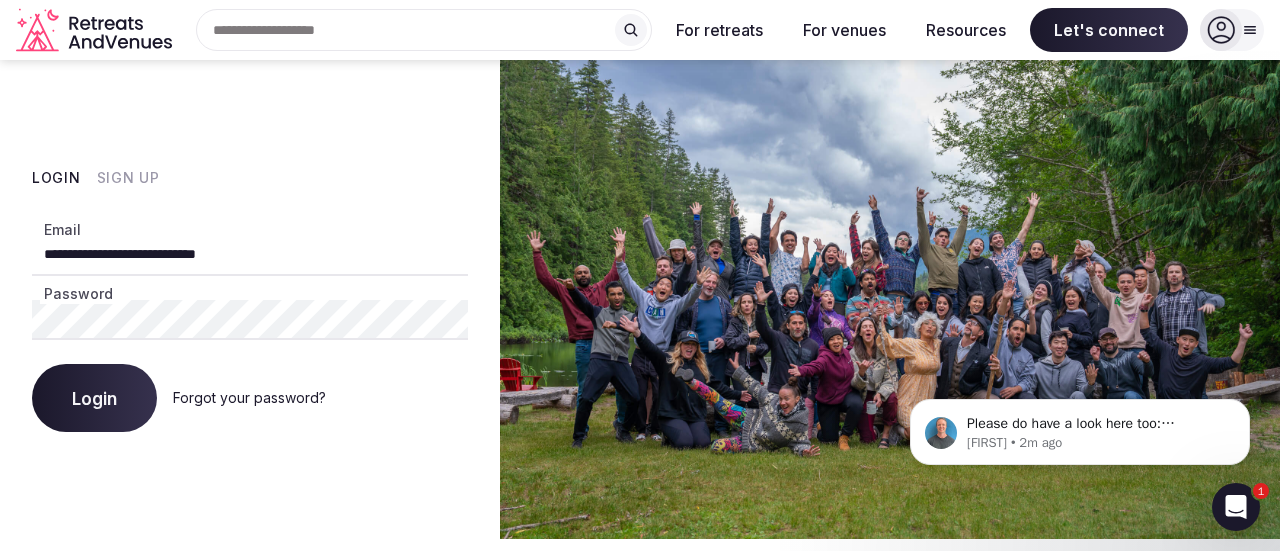 click on "Login" at bounding box center (94, 398) 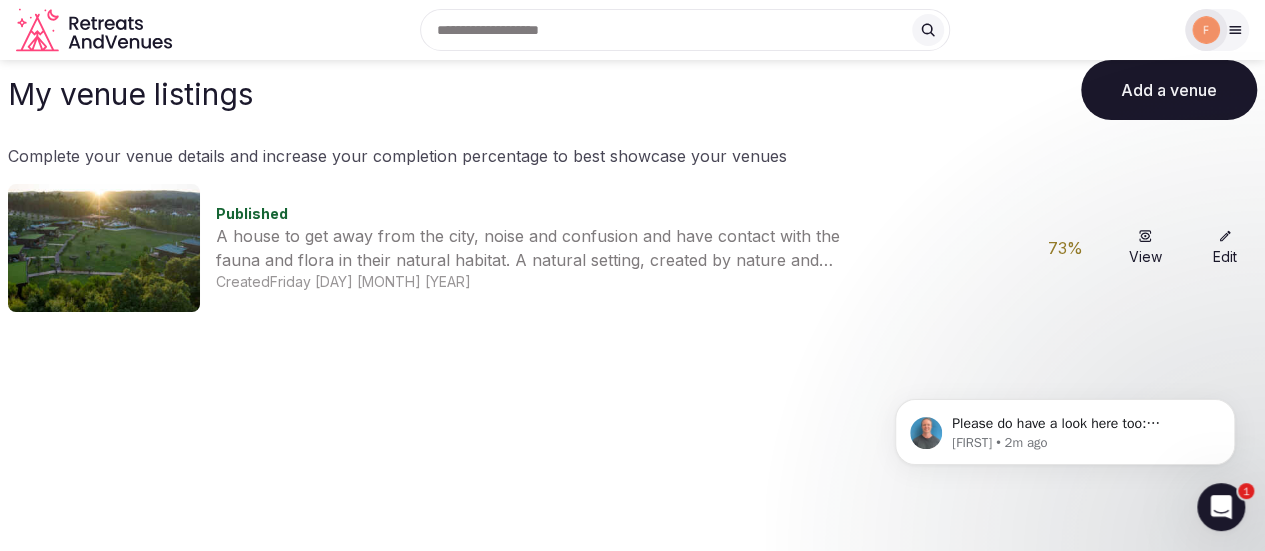 scroll, scrollTop: 0, scrollLeft: 0, axis: both 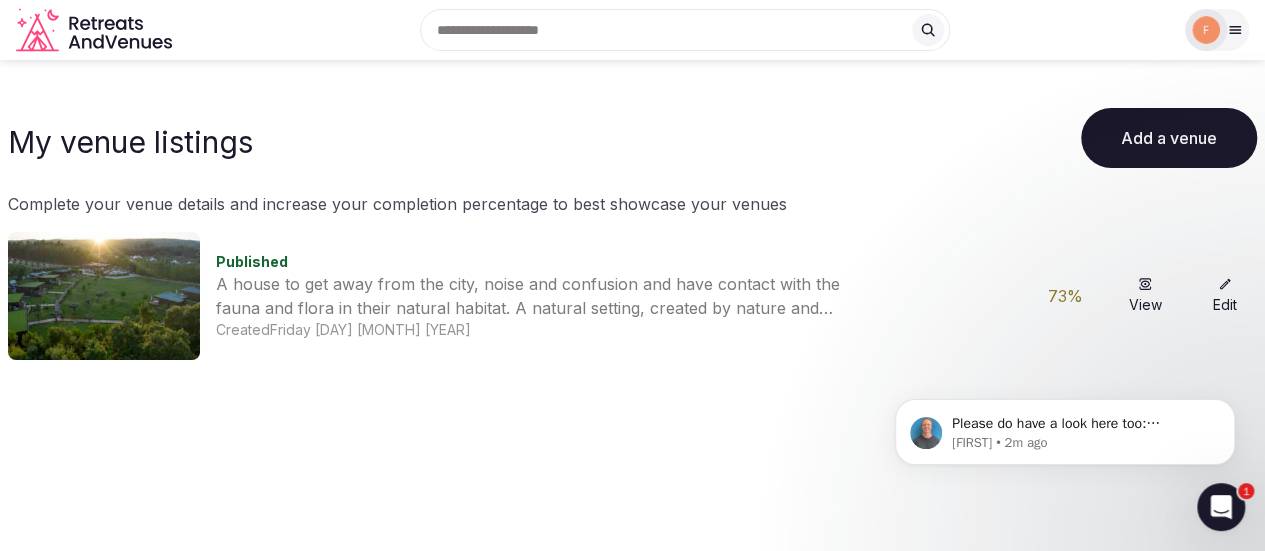 click at bounding box center (104, 296) 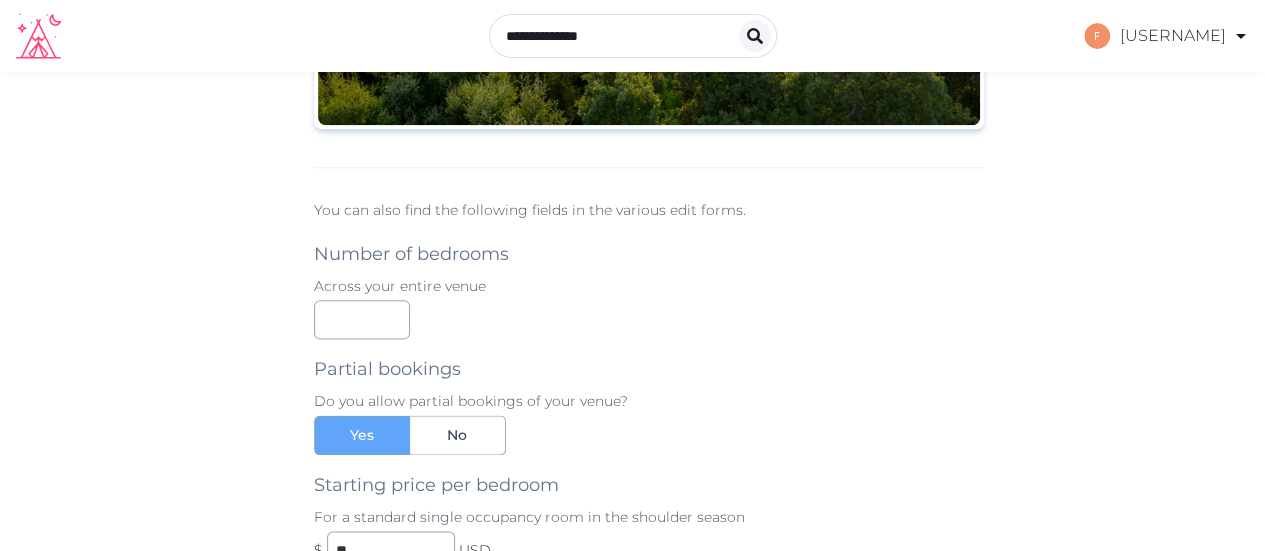 scroll, scrollTop: 1400, scrollLeft: 0, axis: vertical 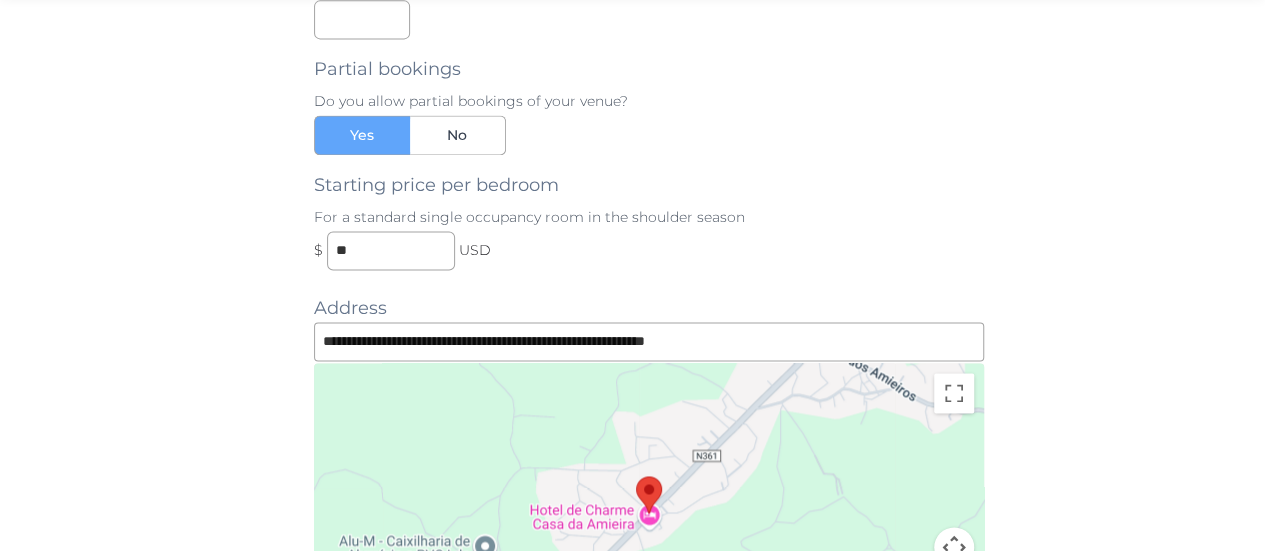 click on "USD" at bounding box center (475, 250) 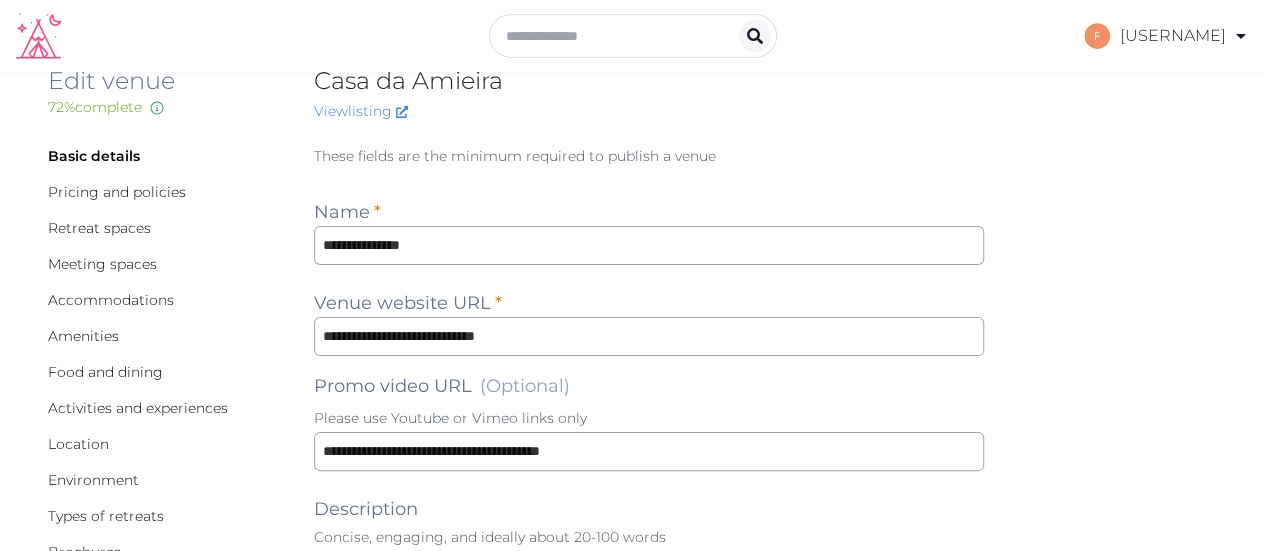 scroll, scrollTop: 0, scrollLeft: 0, axis: both 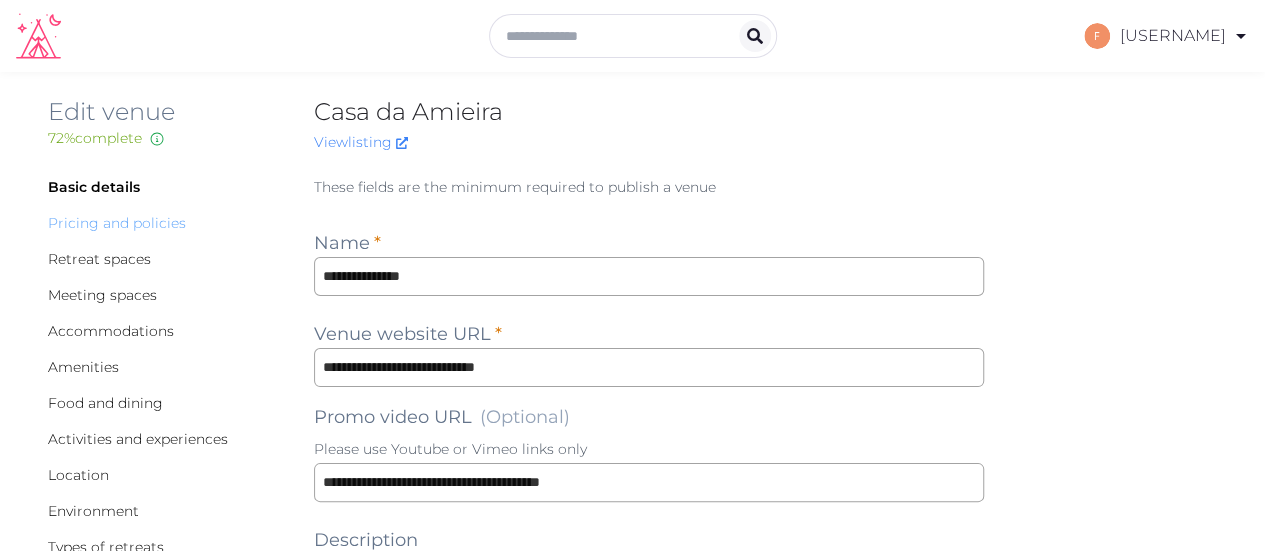 click on "Pricing and policies" at bounding box center [117, 223] 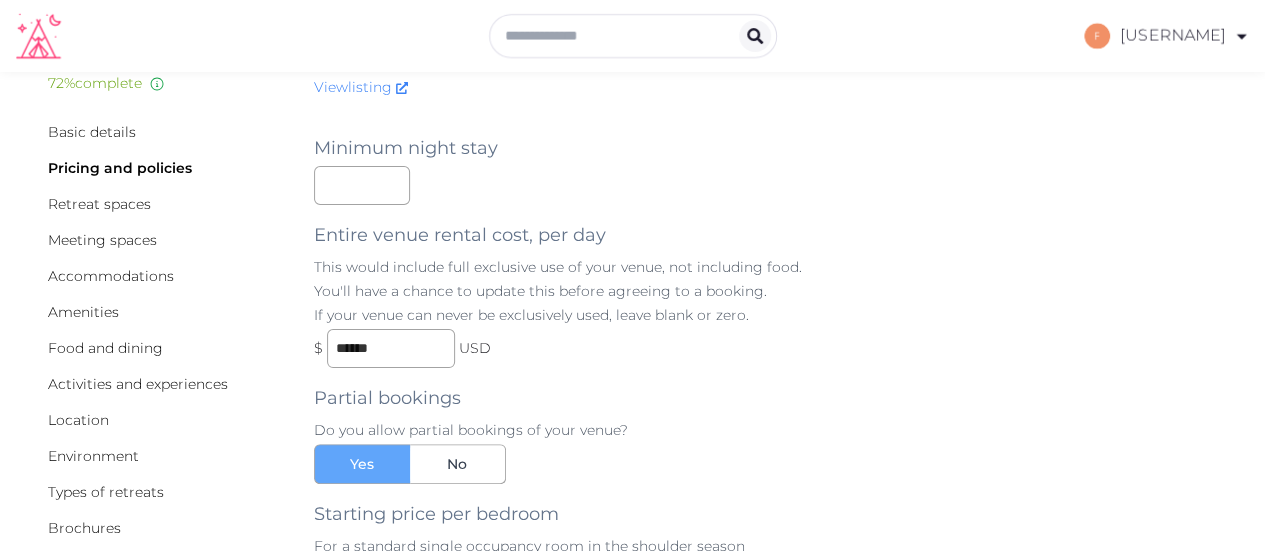 scroll, scrollTop: 0, scrollLeft: 0, axis: both 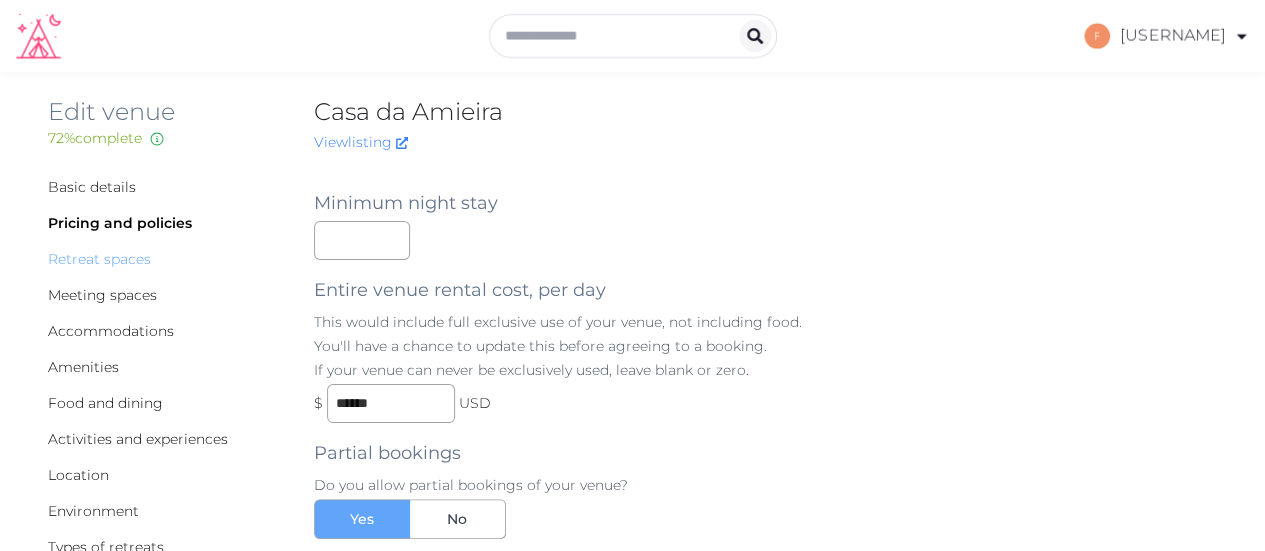 click on "Retreat spaces" at bounding box center (99, 259) 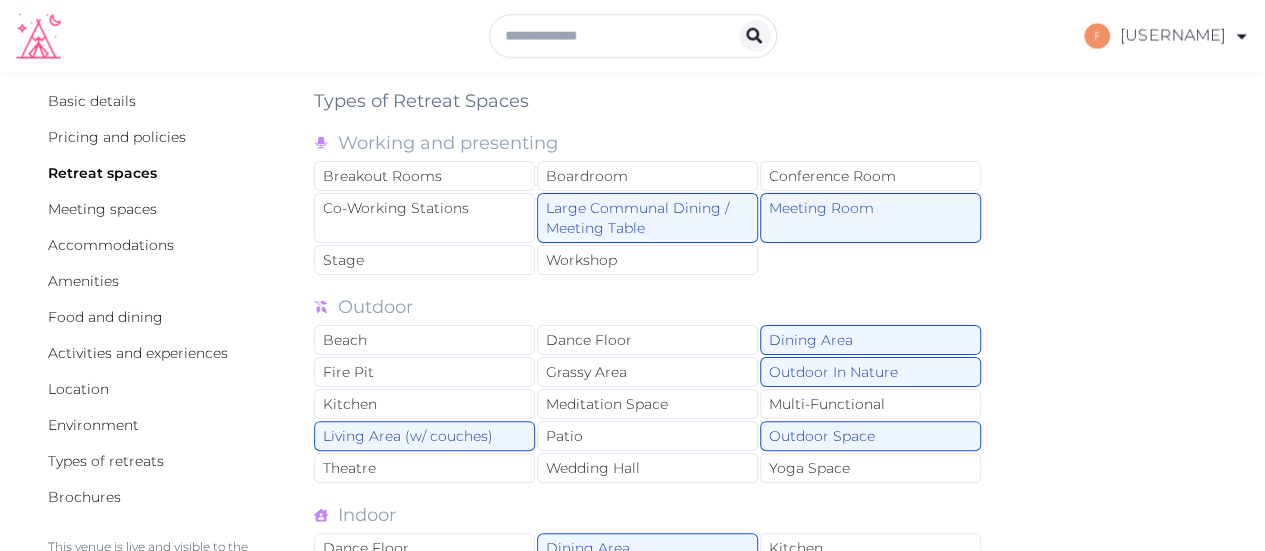 scroll, scrollTop: 0, scrollLeft: 0, axis: both 